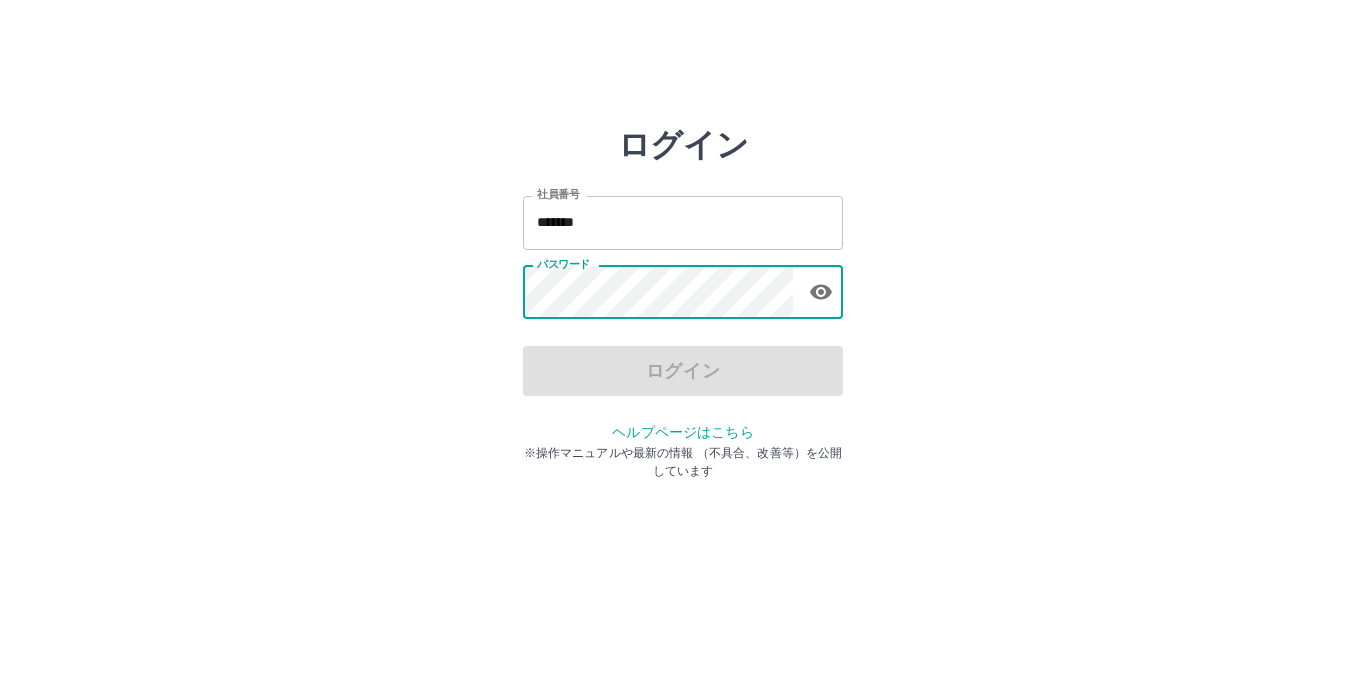 scroll, scrollTop: 0, scrollLeft: 0, axis: both 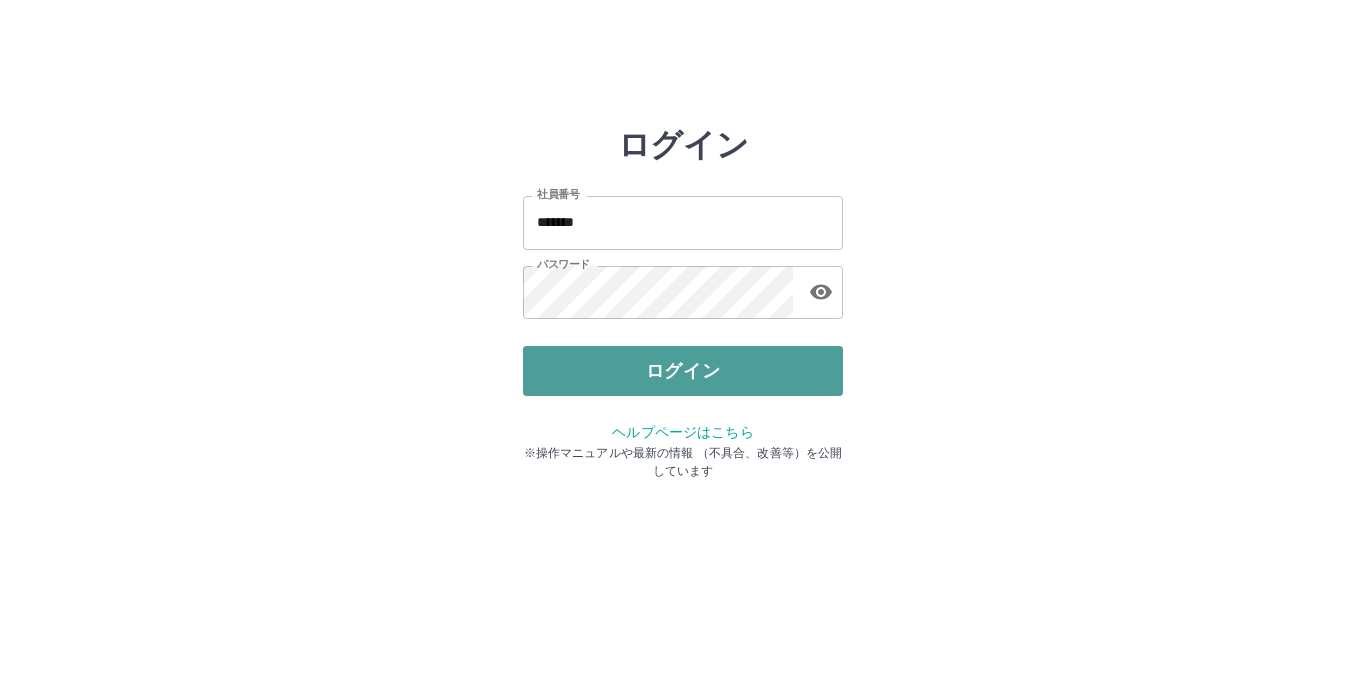 click on "ログイン" at bounding box center (683, 371) 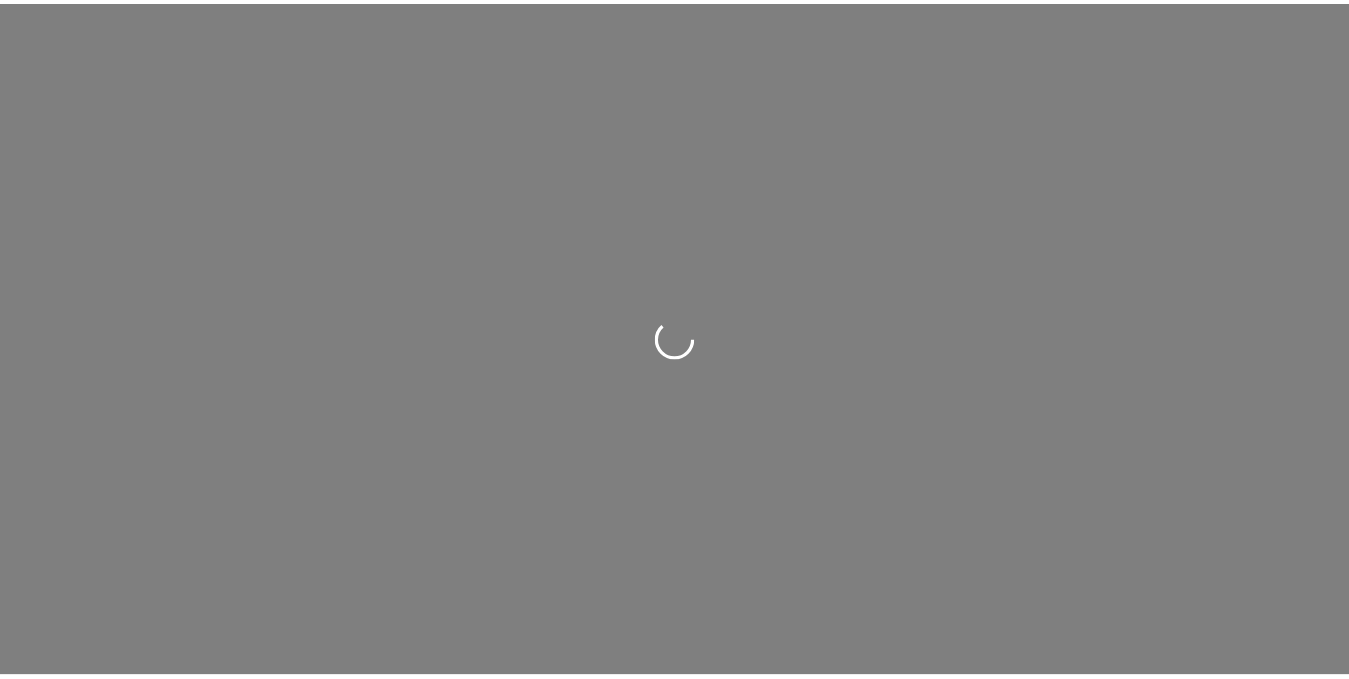 scroll, scrollTop: 0, scrollLeft: 0, axis: both 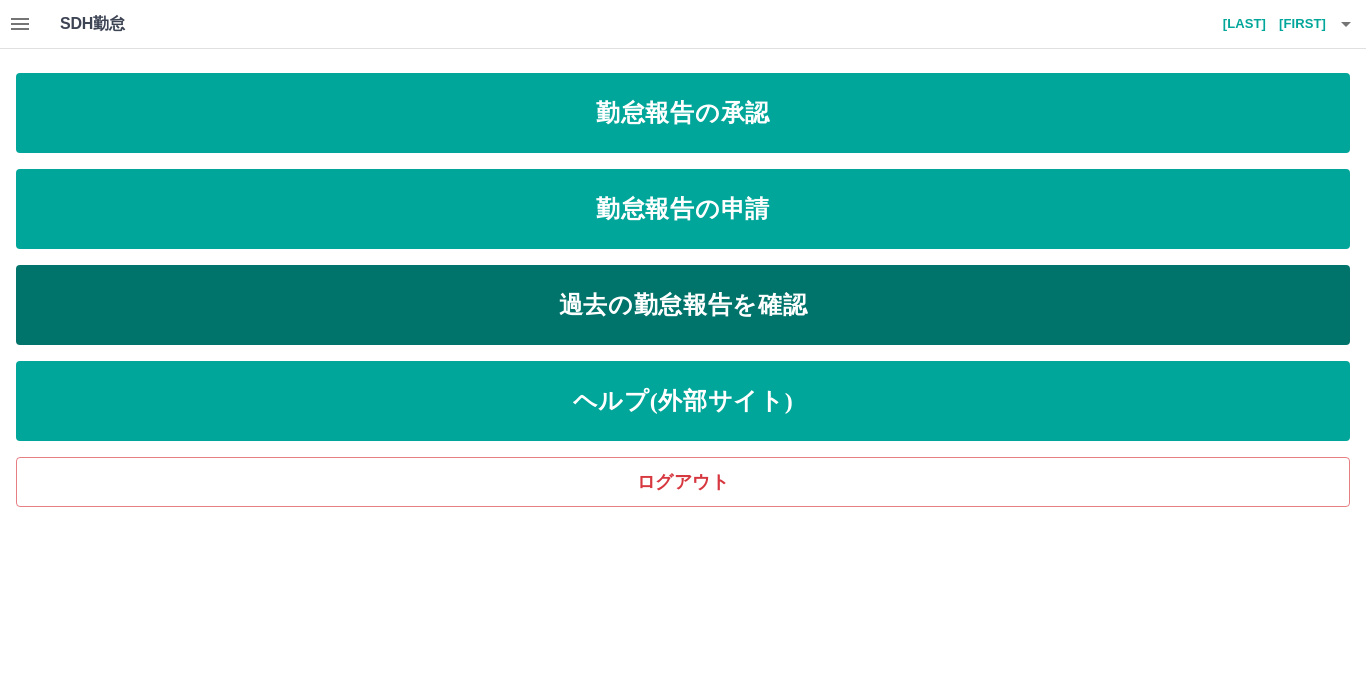 click on "過去の勤怠報告を確認" at bounding box center [683, 305] 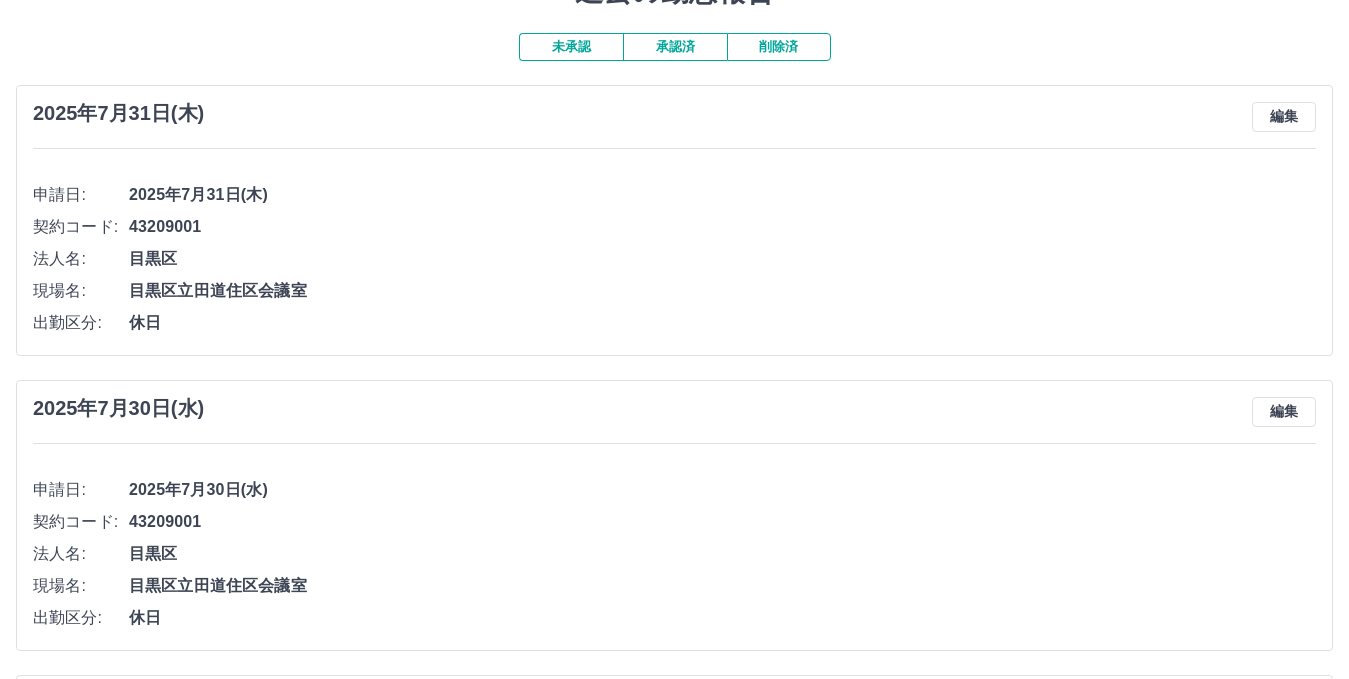 scroll, scrollTop: 0, scrollLeft: 0, axis: both 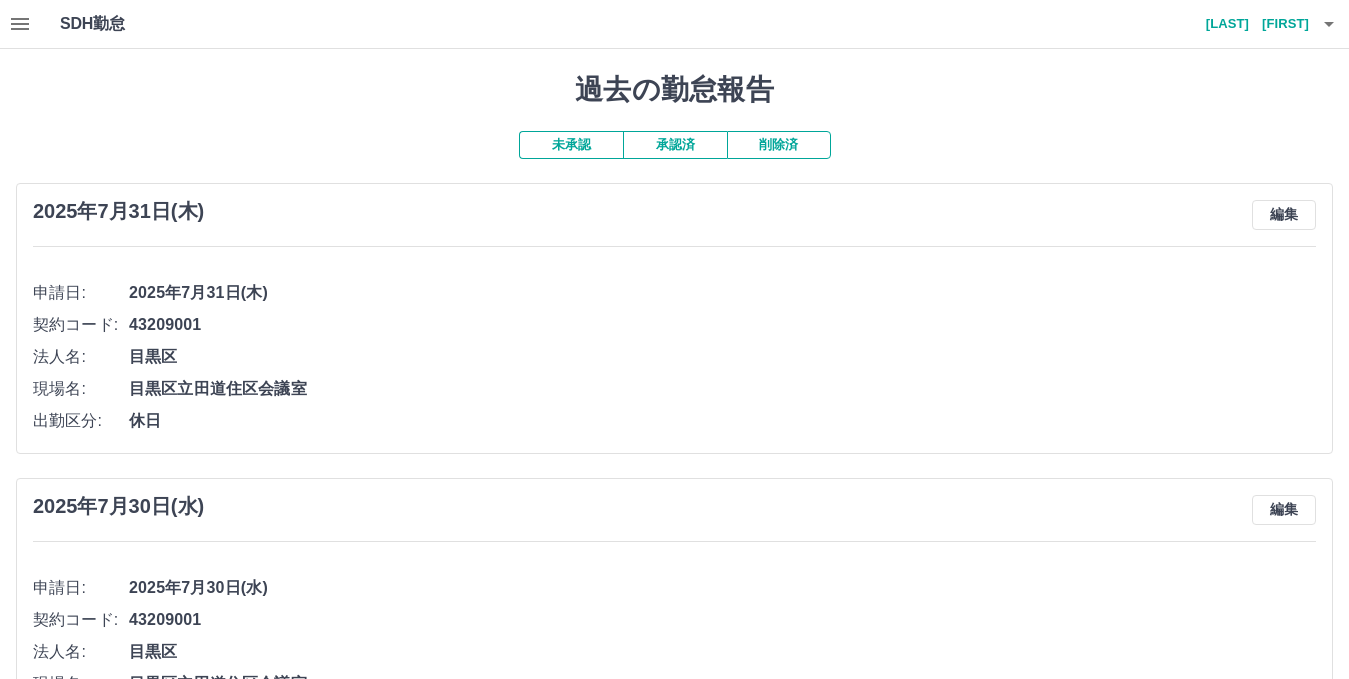 click on "承認済" at bounding box center (675, 145) 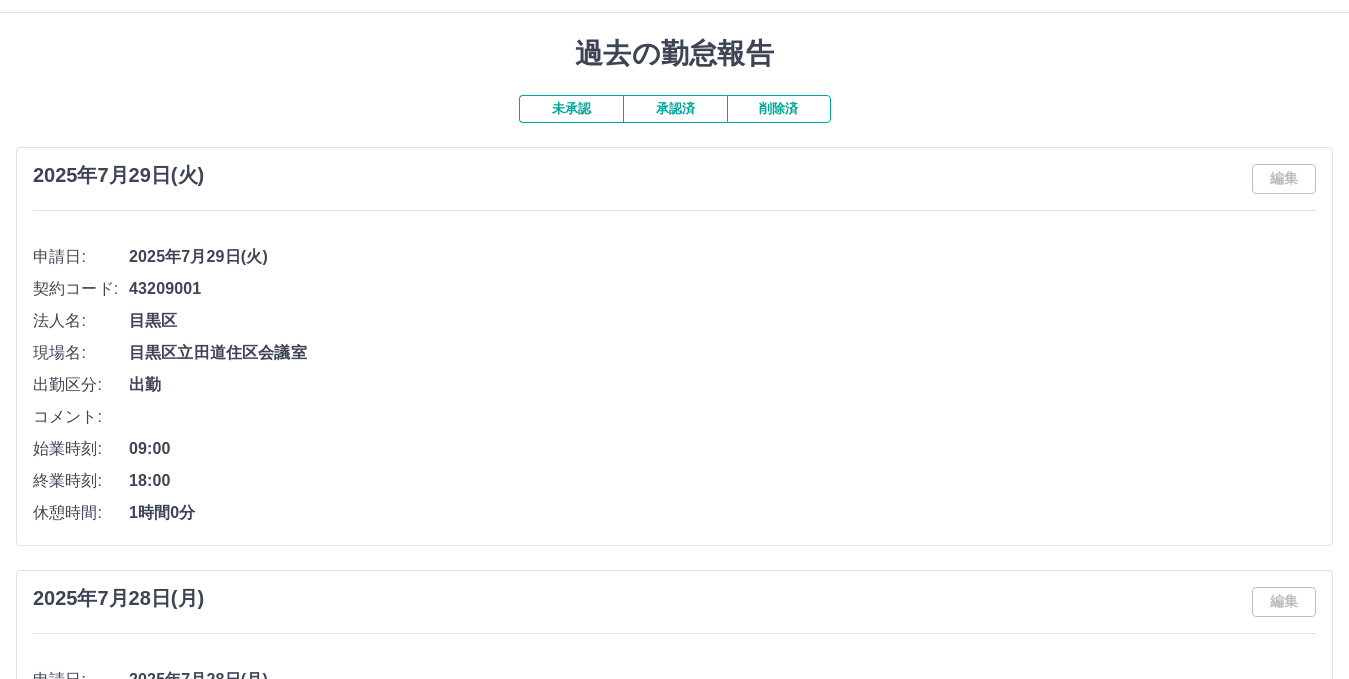 scroll, scrollTop: 0, scrollLeft: 0, axis: both 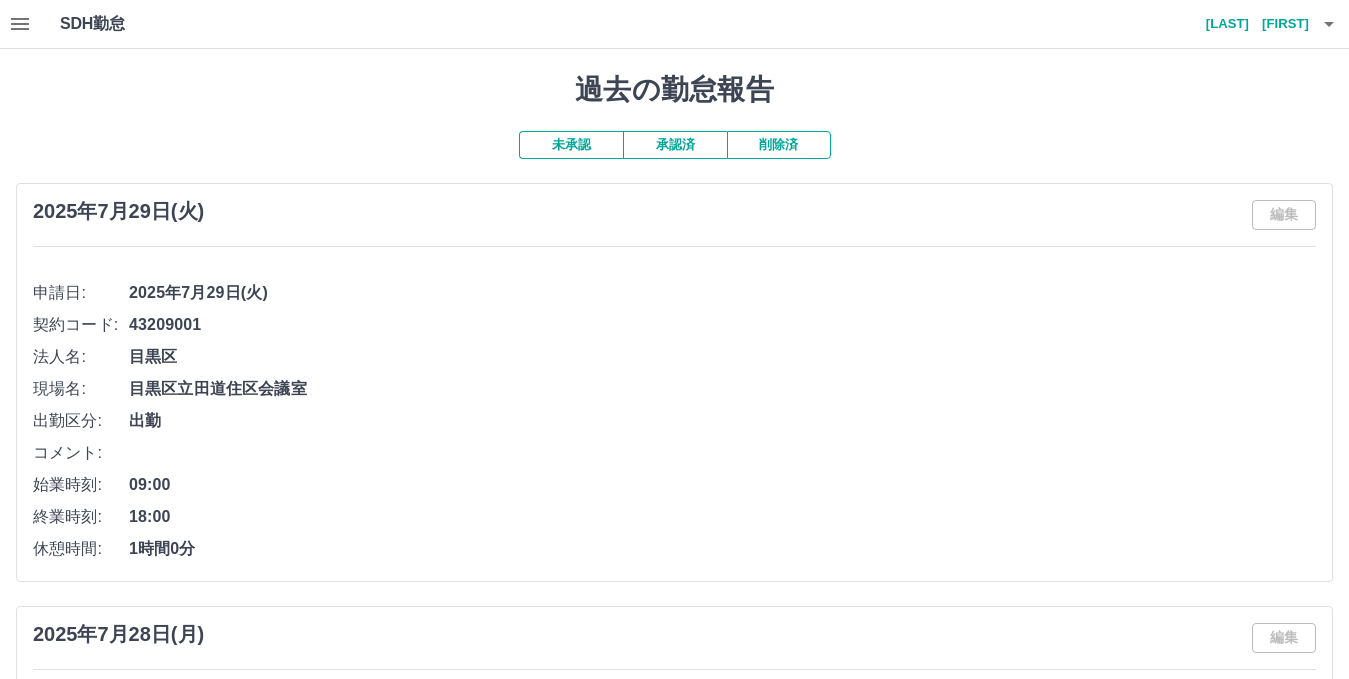 click on "未承認" at bounding box center [571, 145] 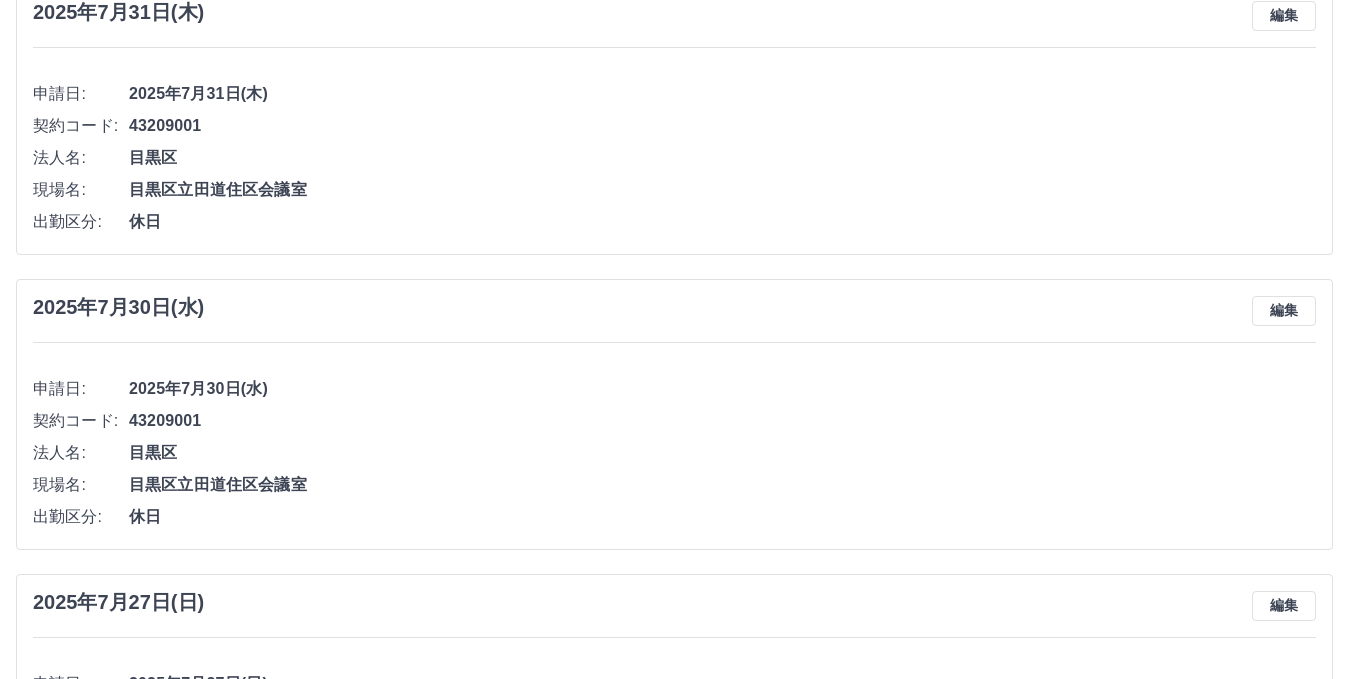 scroll, scrollTop: 200, scrollLeft: 0, axis: vertical 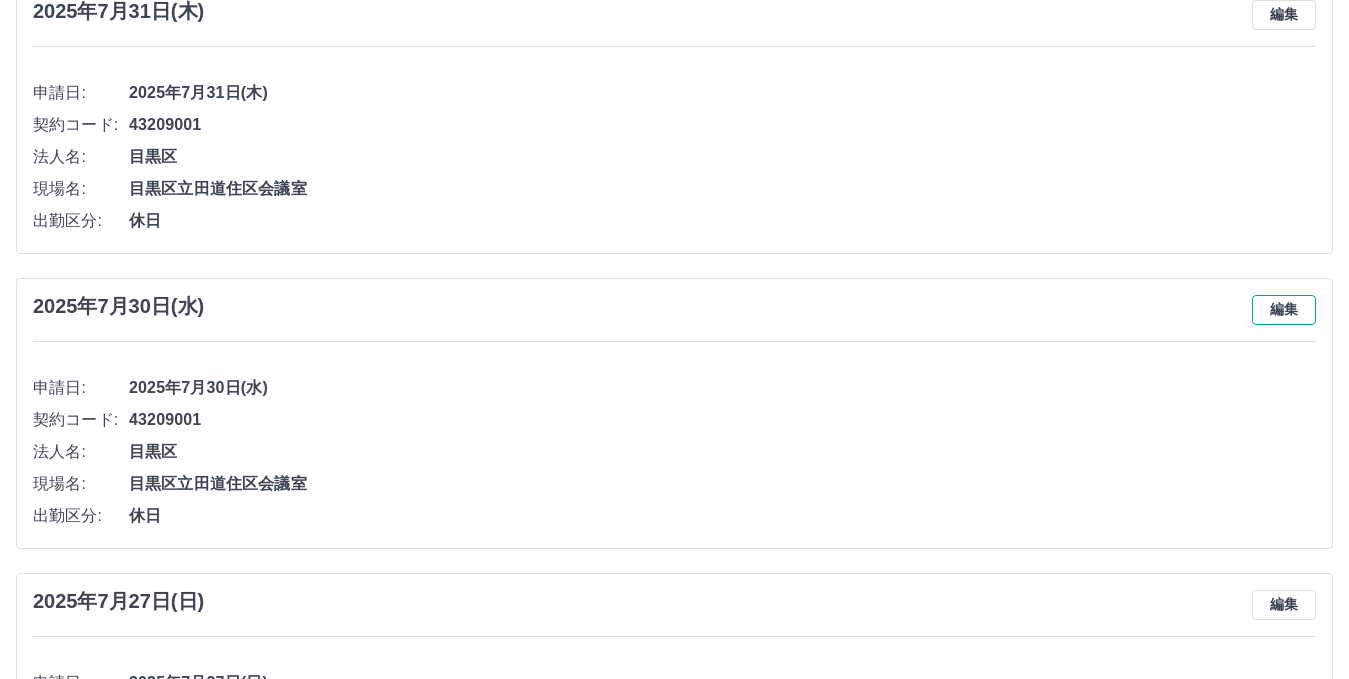 click on "編集" at bounding box center (1284, 310) 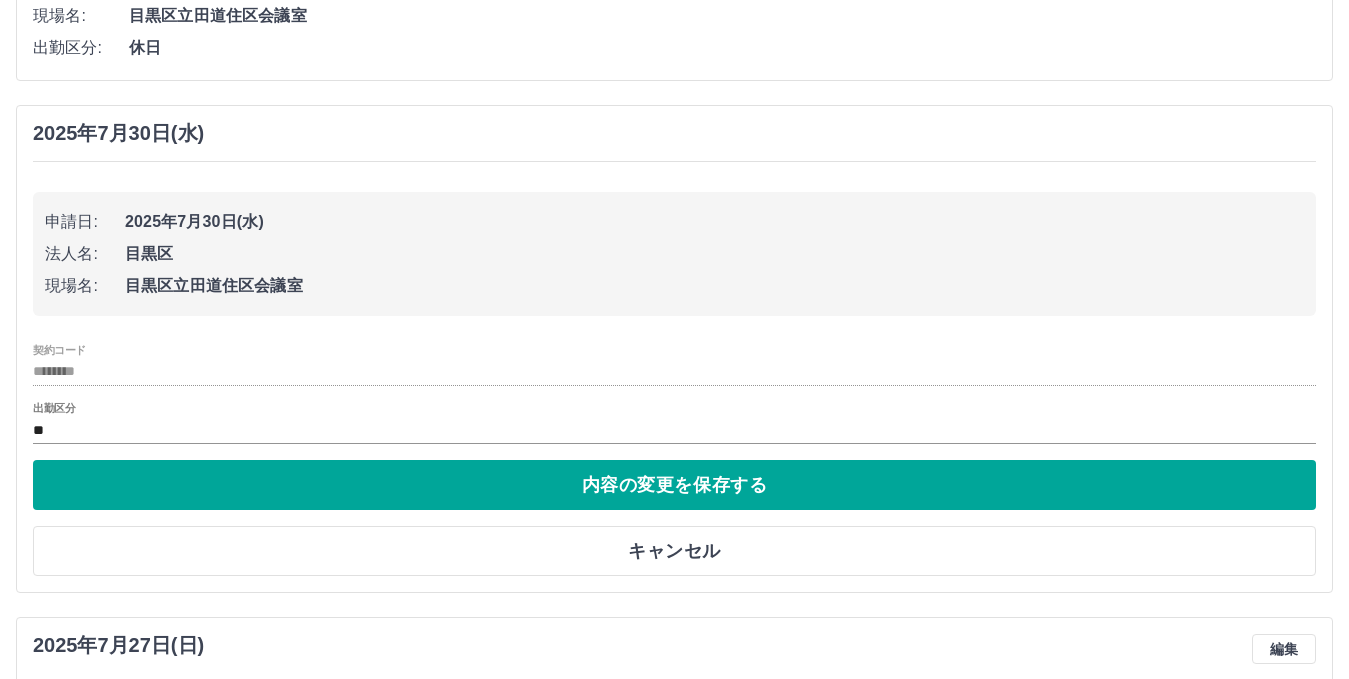 scroll, scrollTop: 400, scrollLeft: 0, axis: vertical 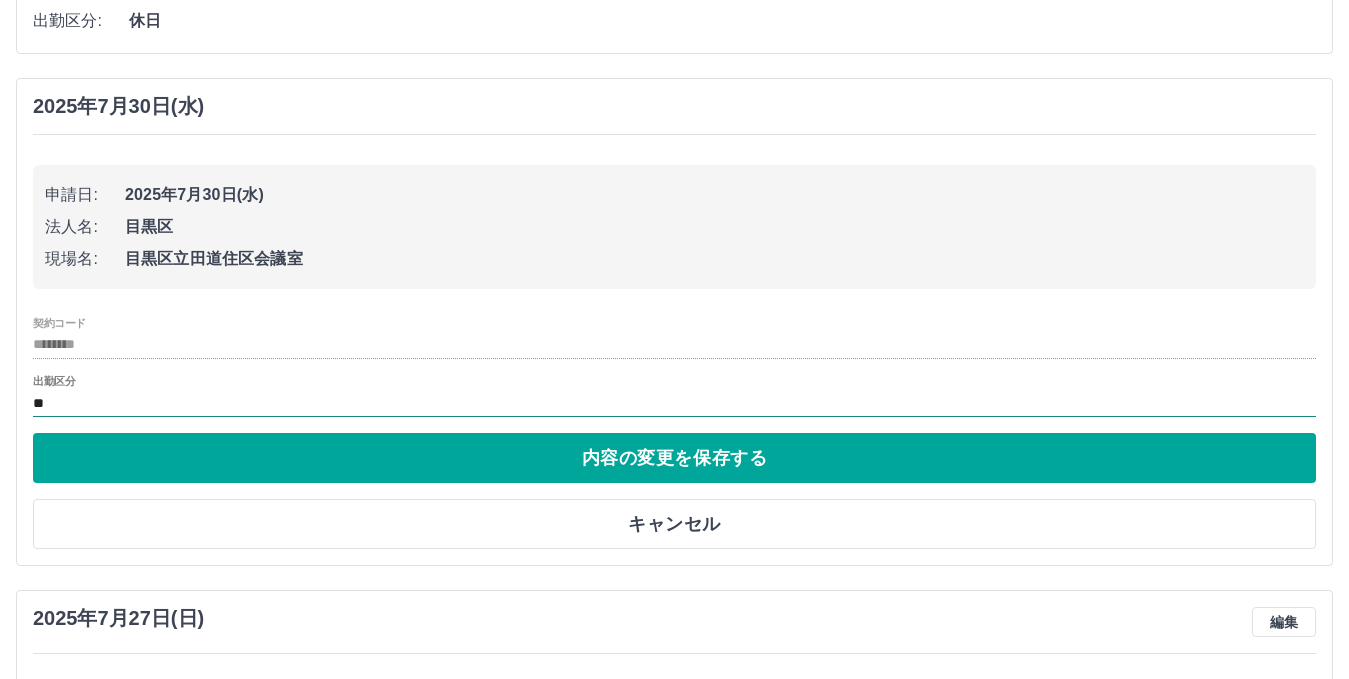 click on "**" at bounding box center [674, 403] 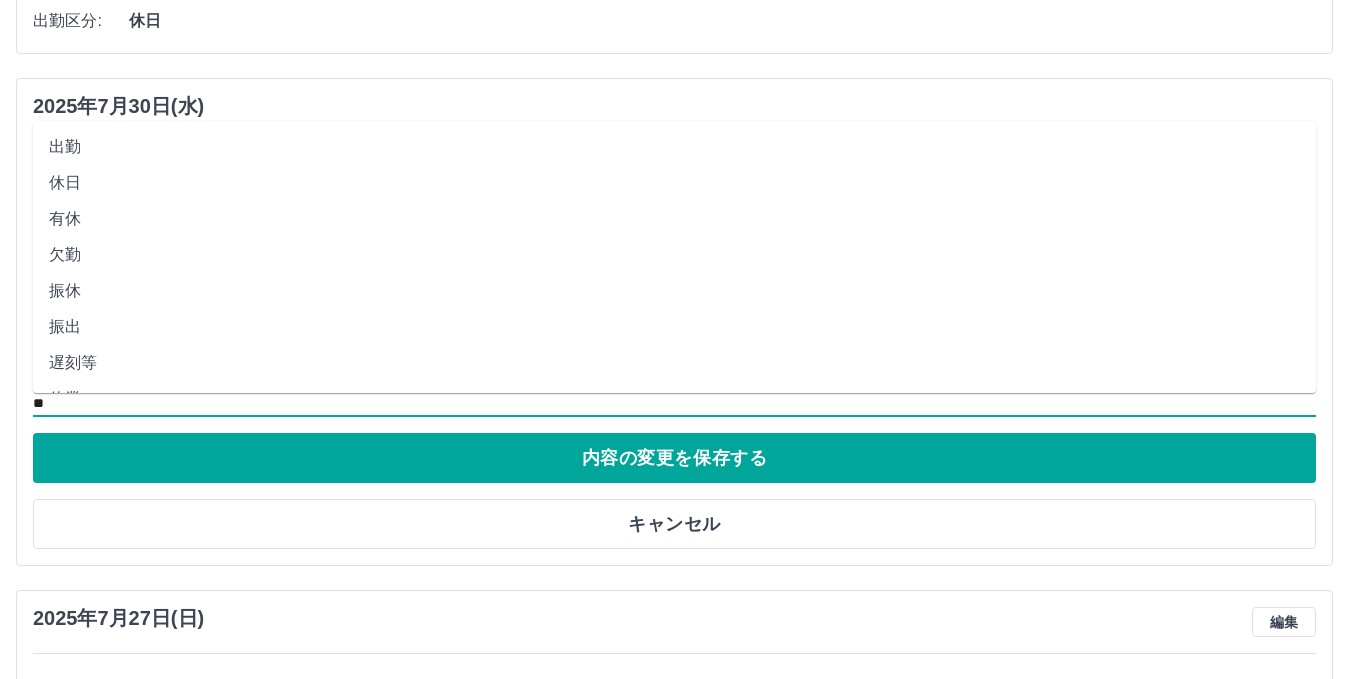 click on "出勤" at bounding box center (674, 147) 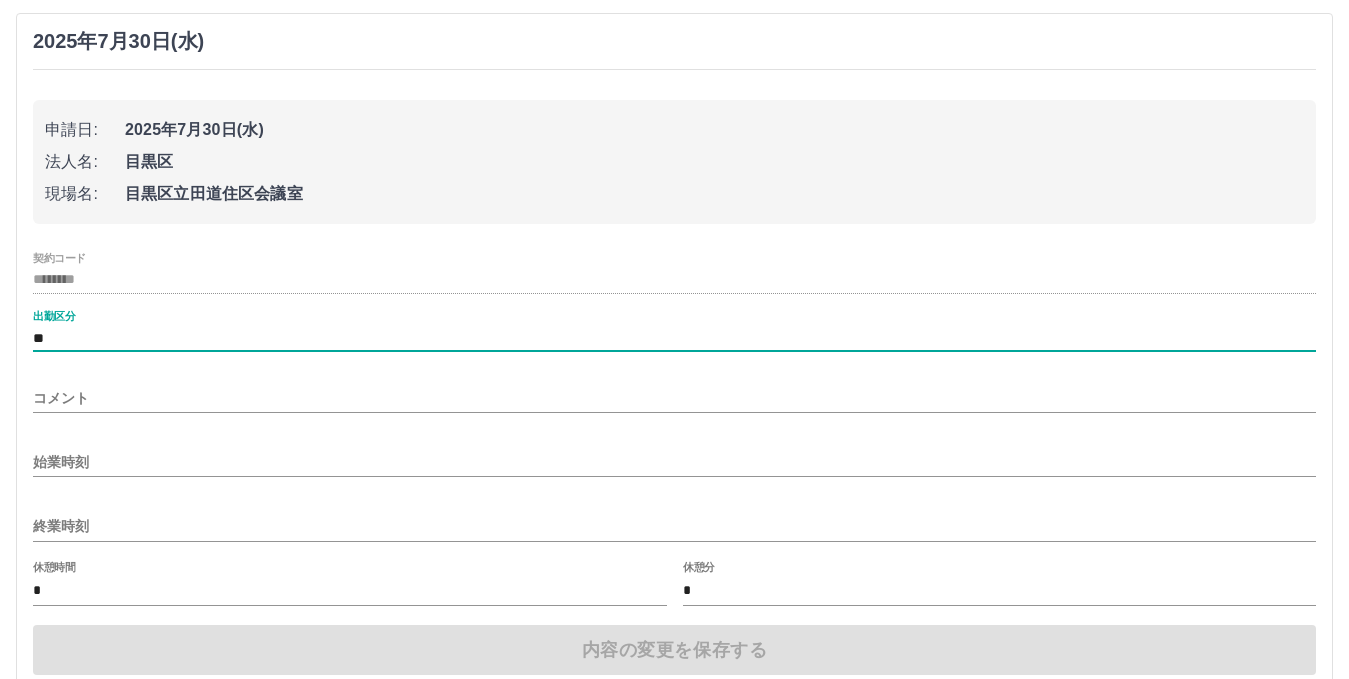 scroll, scrollTop: 500, scrollLeft: 0, axis: vertical 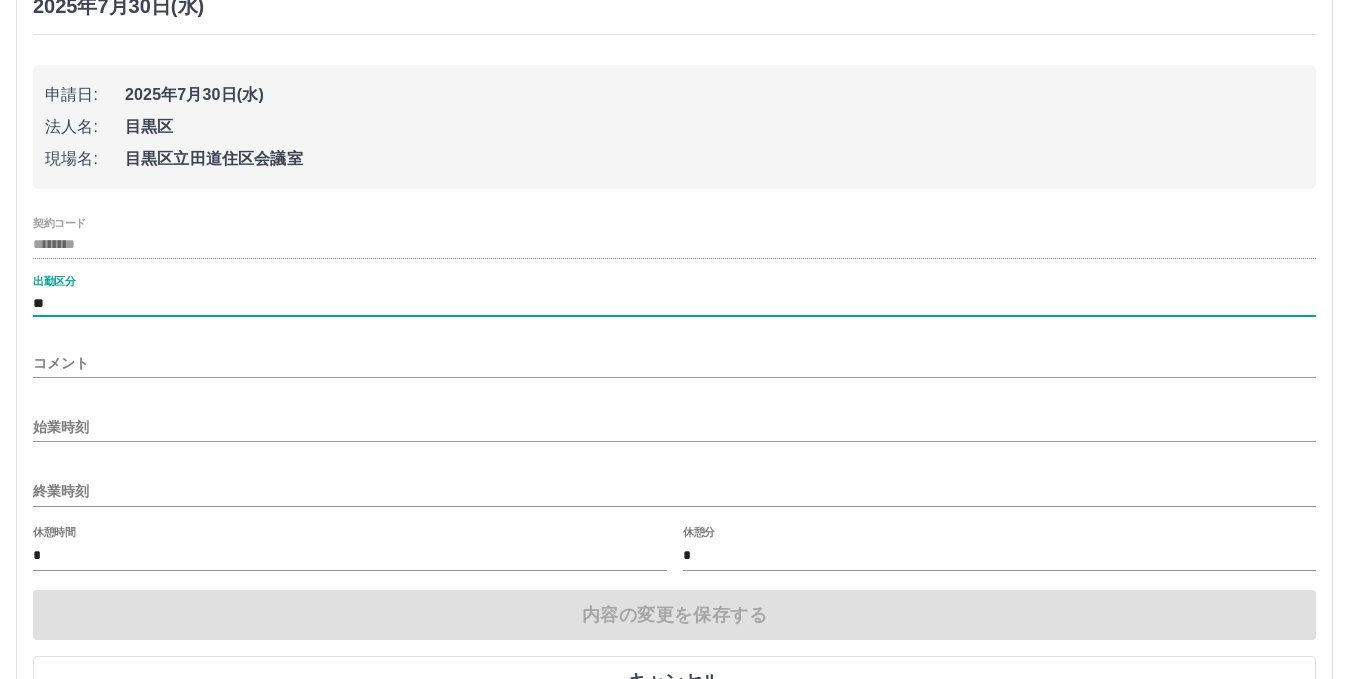 click on "始業時刻" at bounding box center (674, 427) 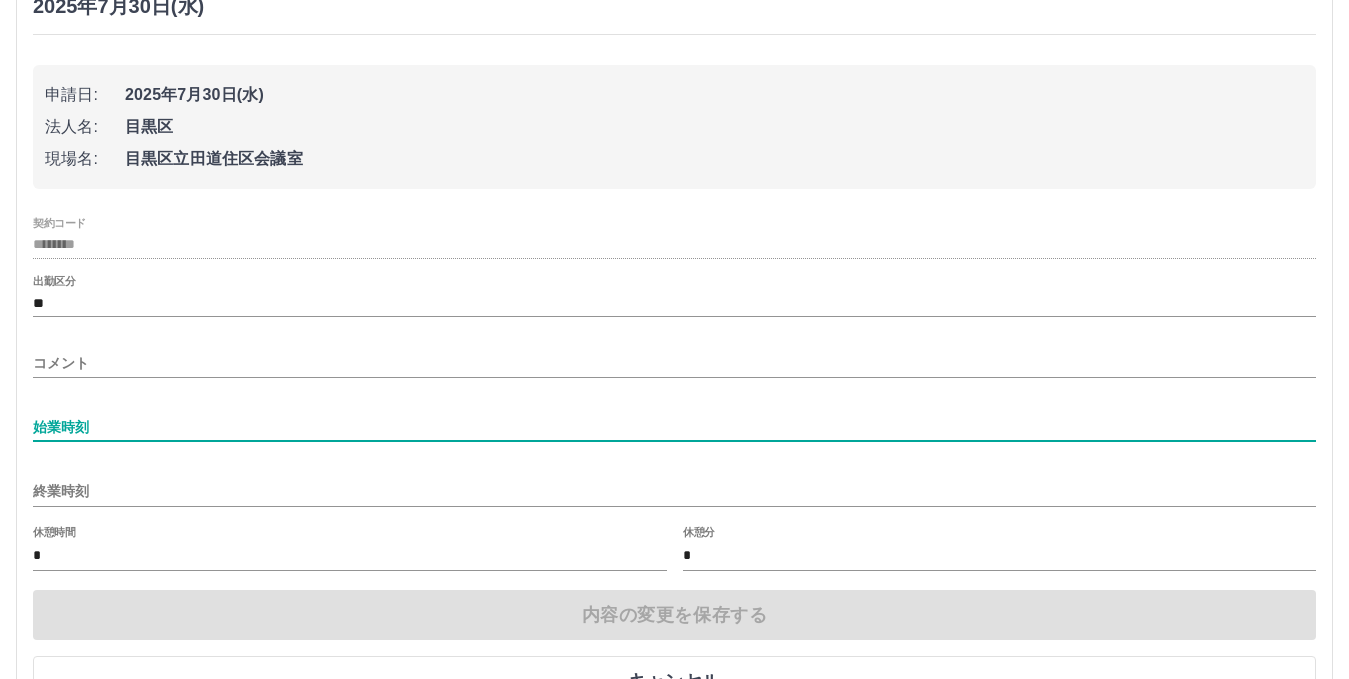 type on "****" 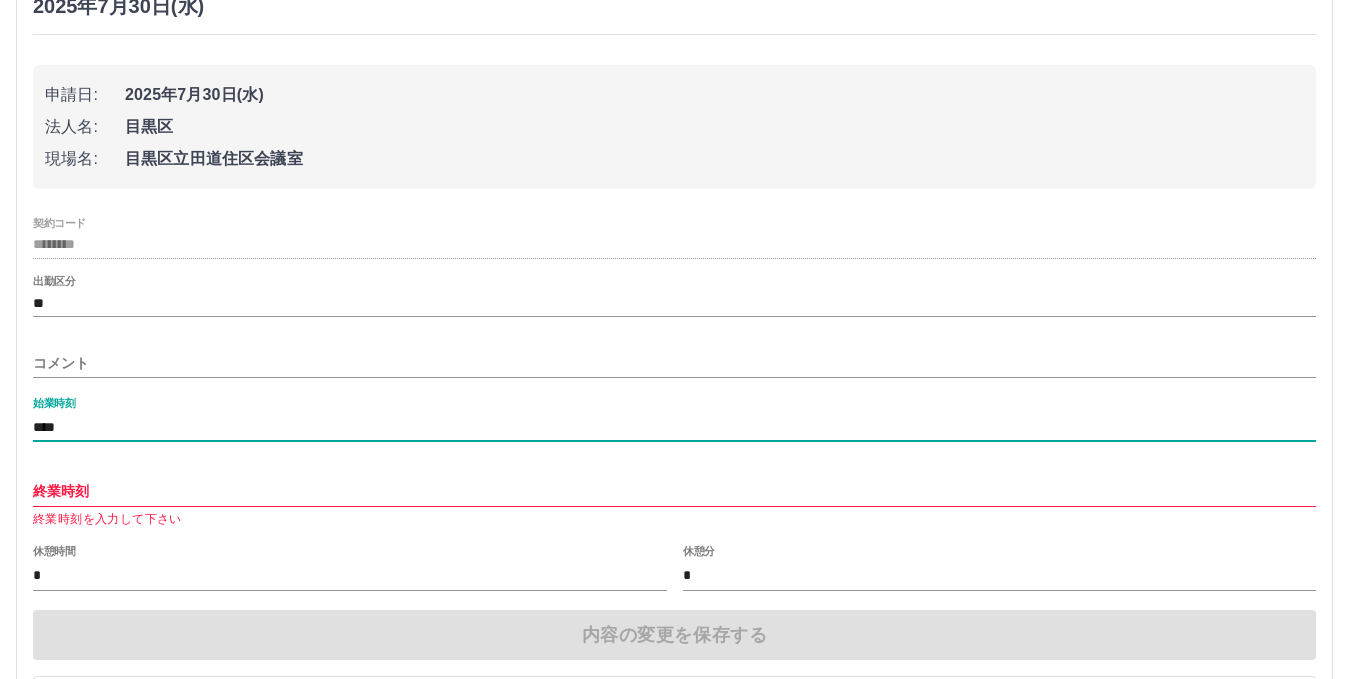 click on "終業時刻" at bounding box center [674, 491] 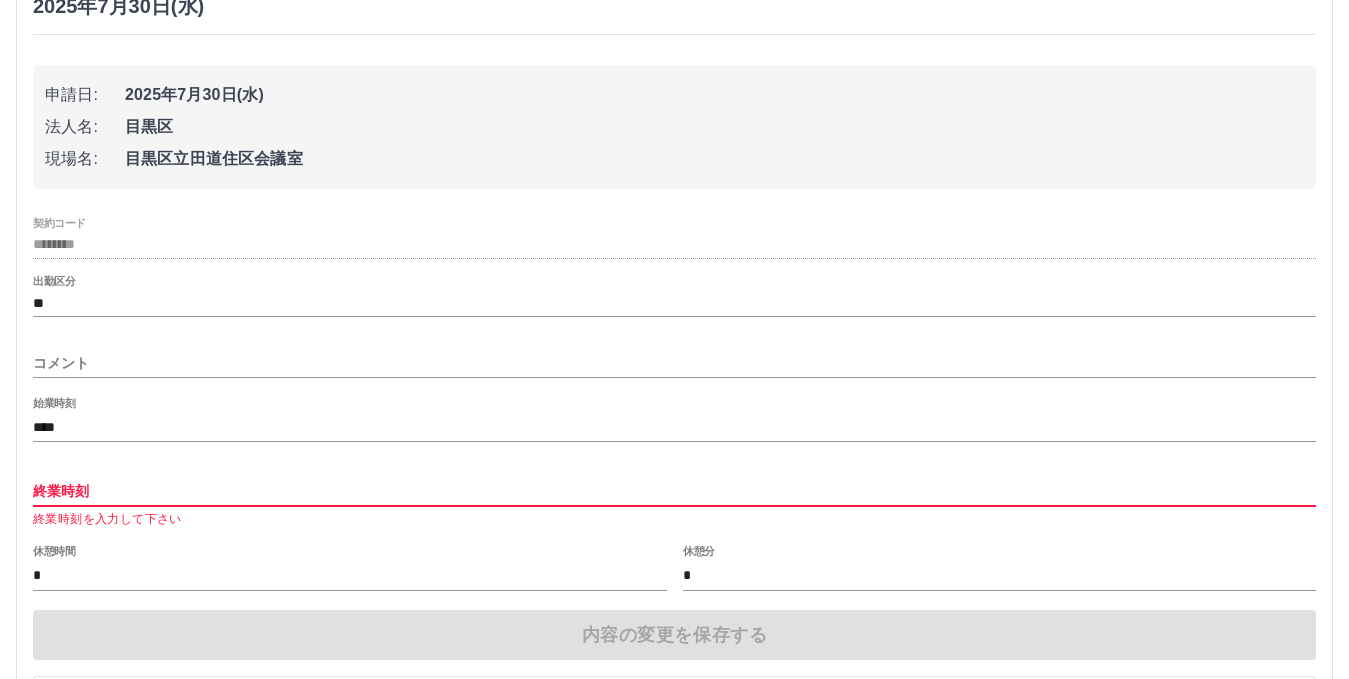 type on "****" 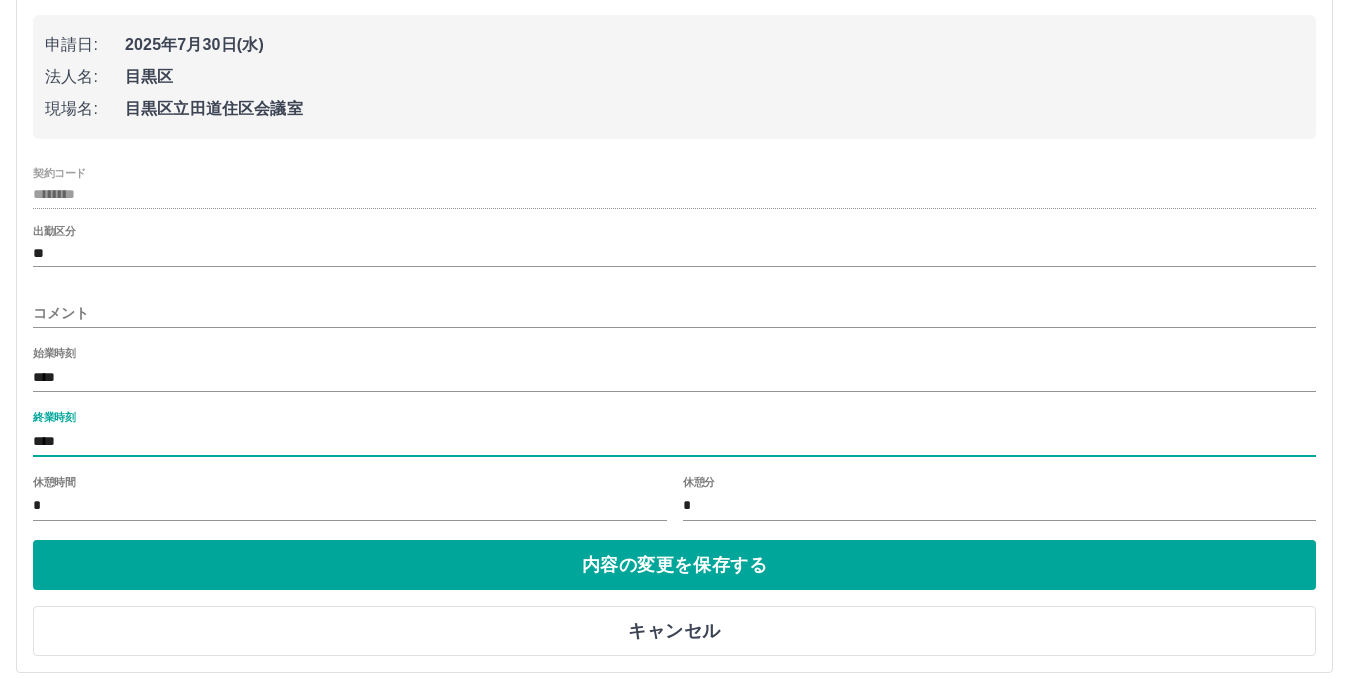 scroll, scrollTop: 600, scrollLeft: 0, axis: vertical 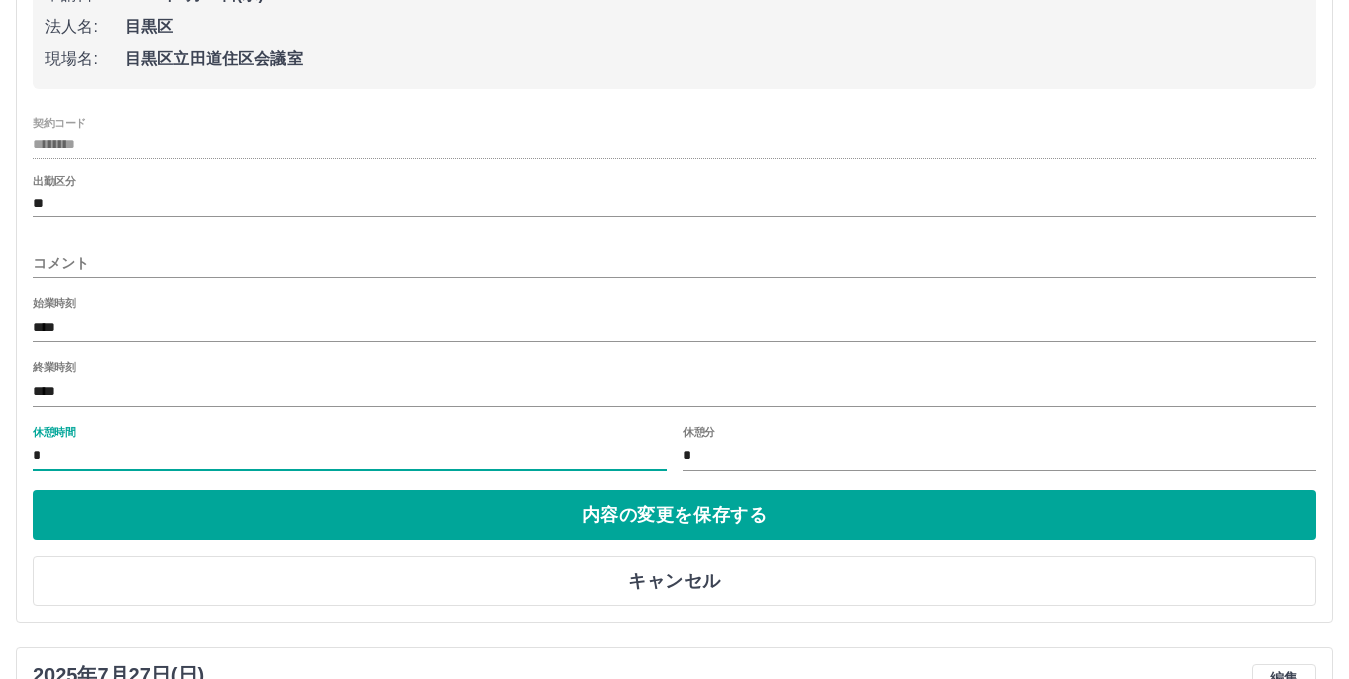 click on "*" at bounding box center [350, 456] 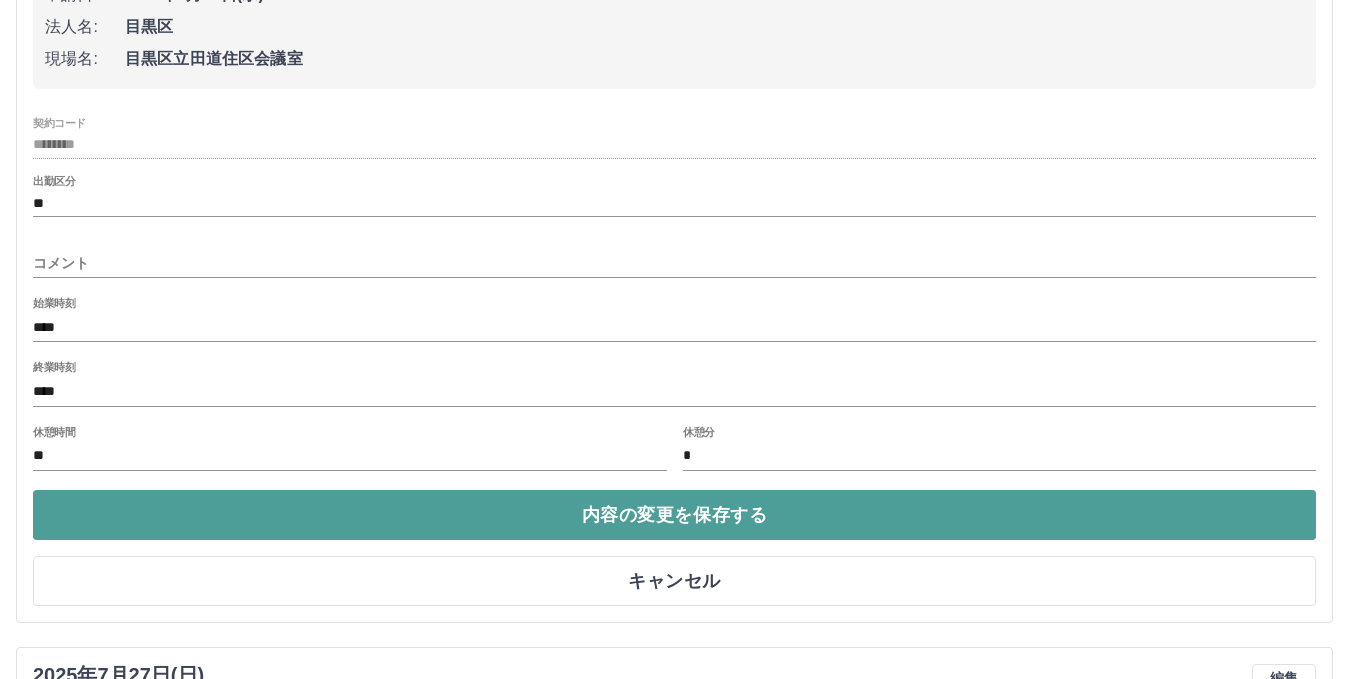 click on "内容の変更を保存する" at bounding box center (674, 515) 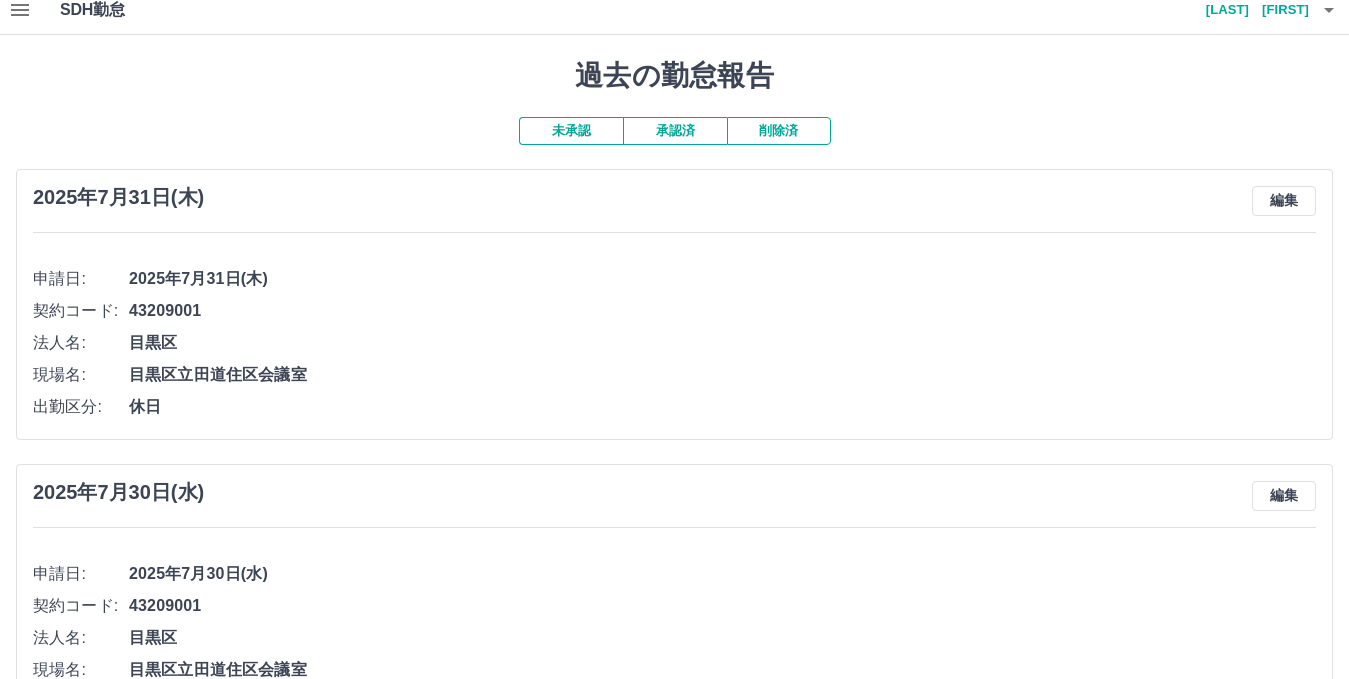 scroll, scrollTop: 0, scrollLeft: 0, axis: both 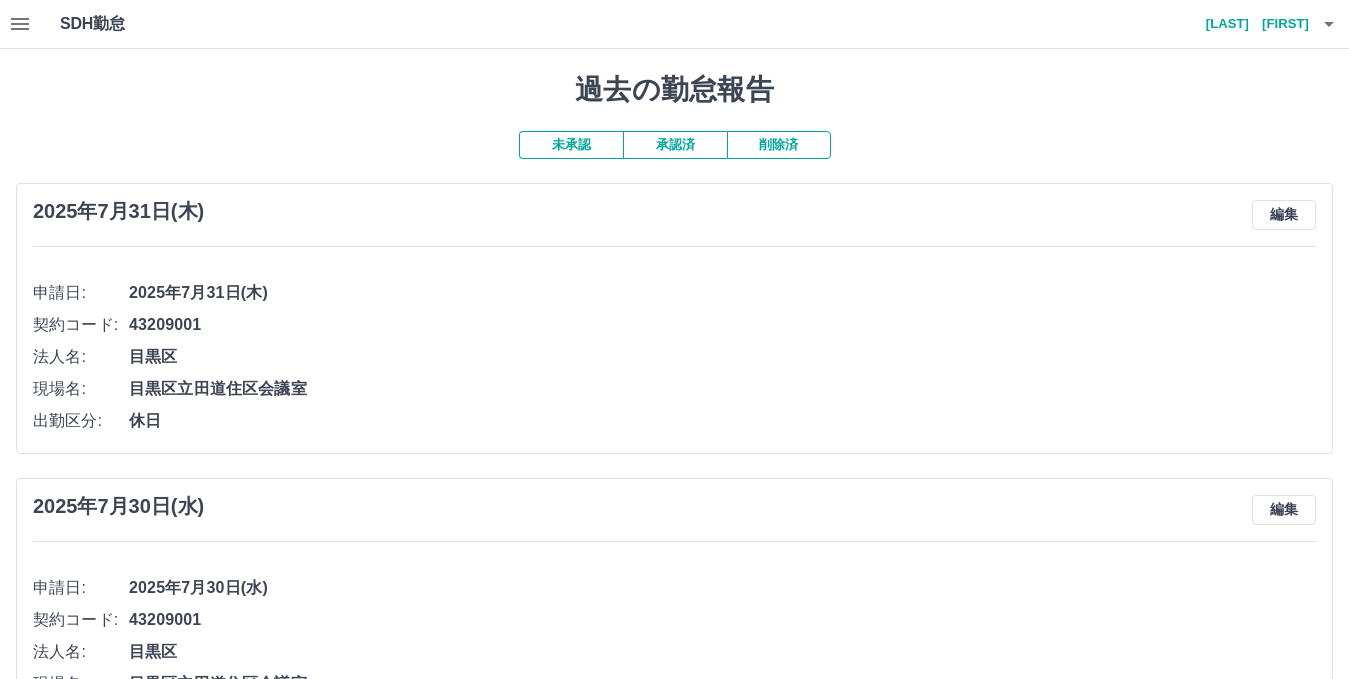 click on "承認済" at bounding box center [675, 145] 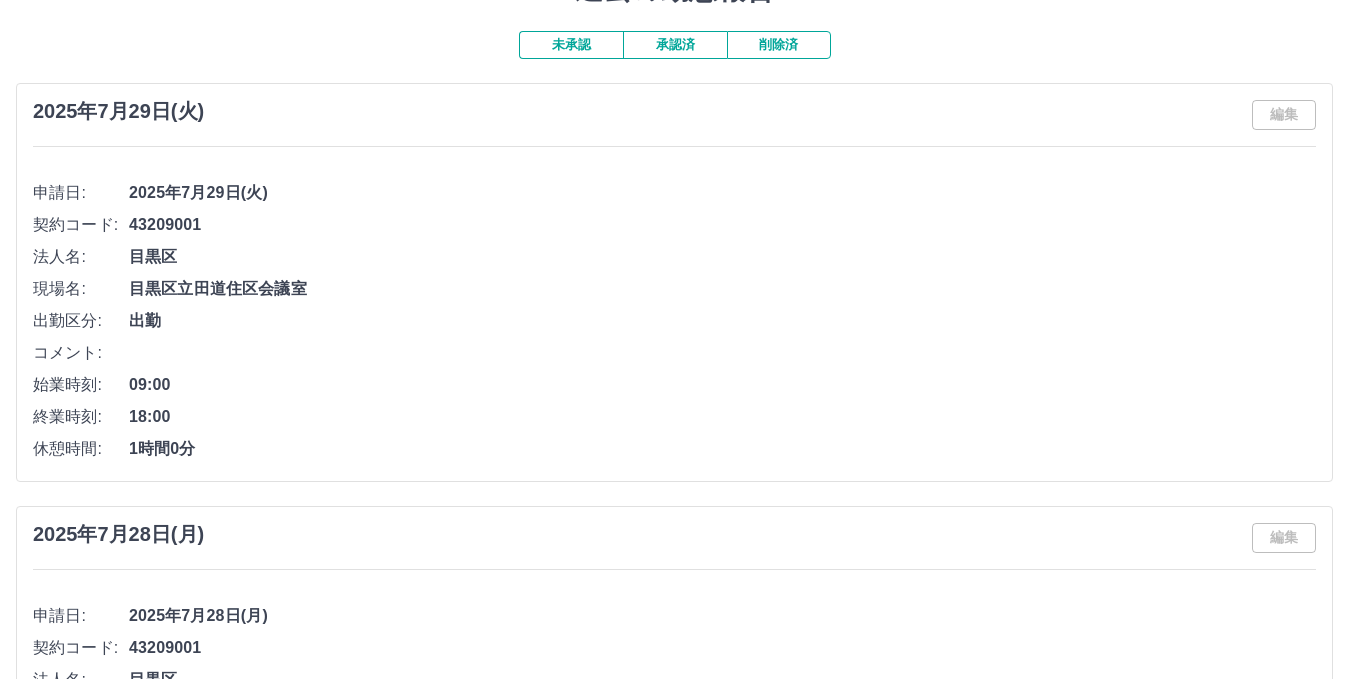 scroll, scrollTop: 0, scrollLeft: 0, axis: both 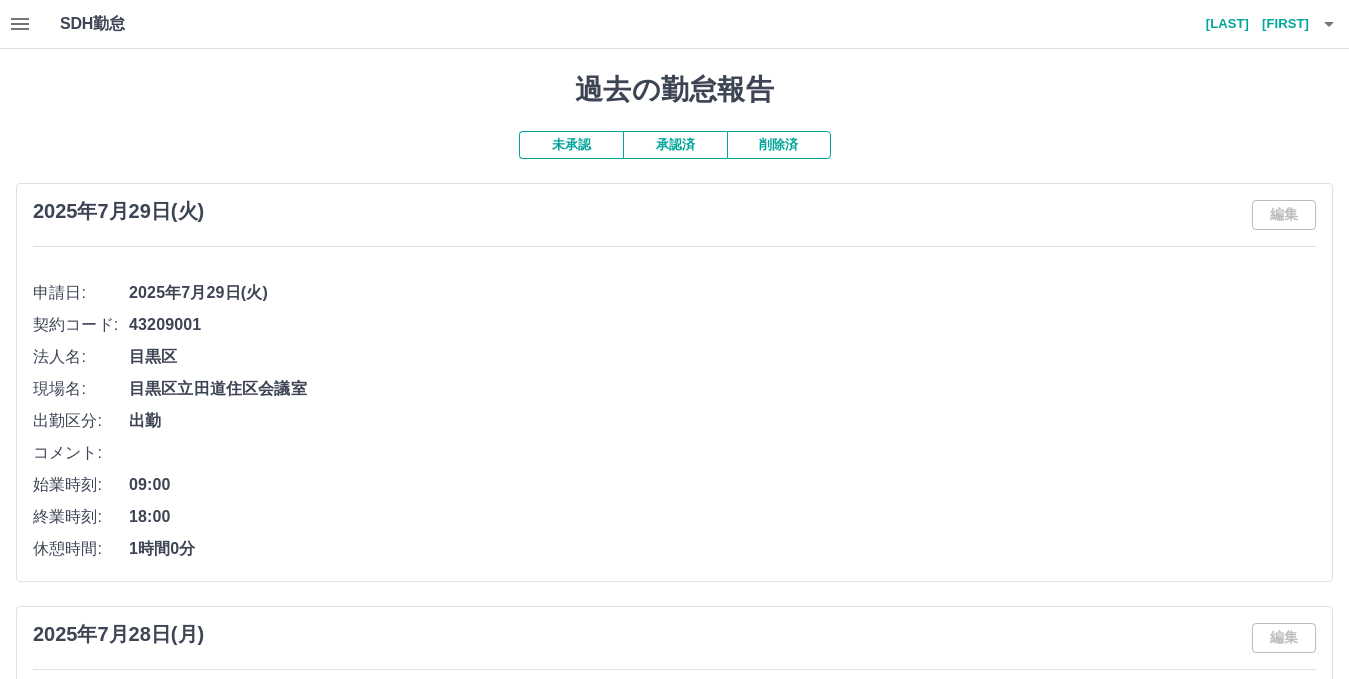 click on "未承認" at bounding box center [571, 145] 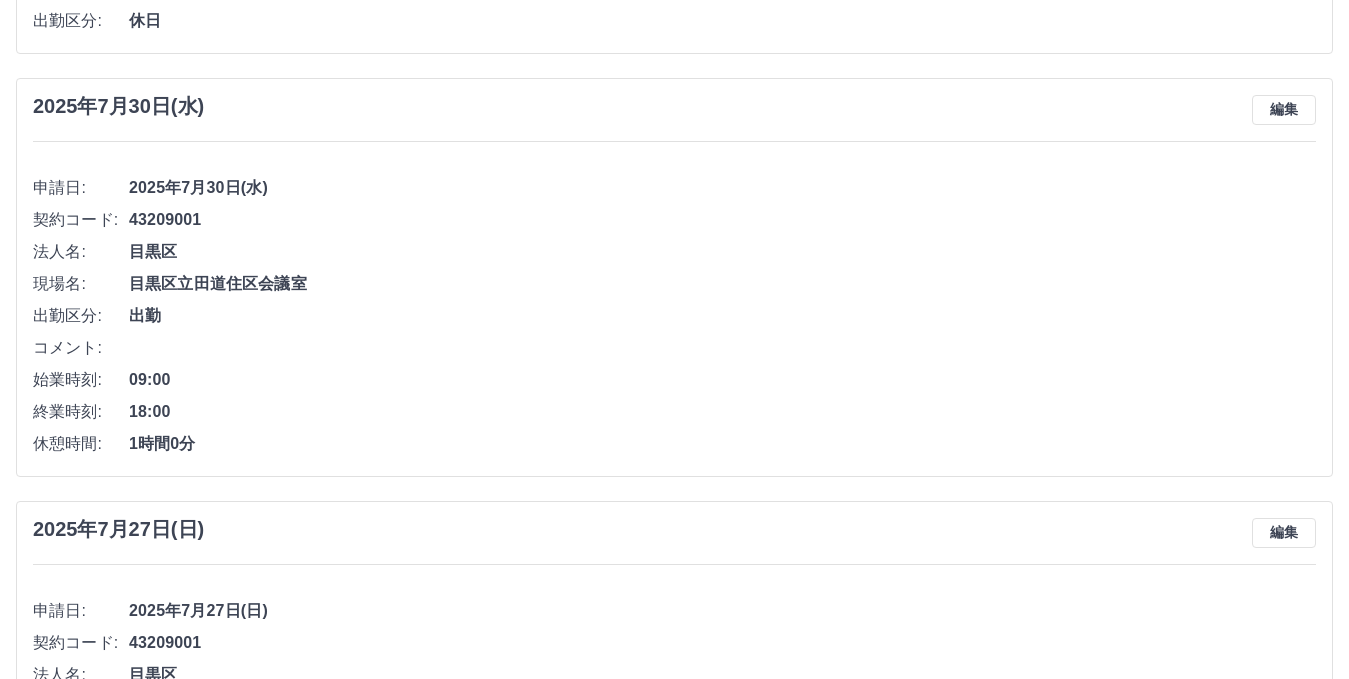 scroll, scrollTop: 0, scrollLeft: 0, axis: both 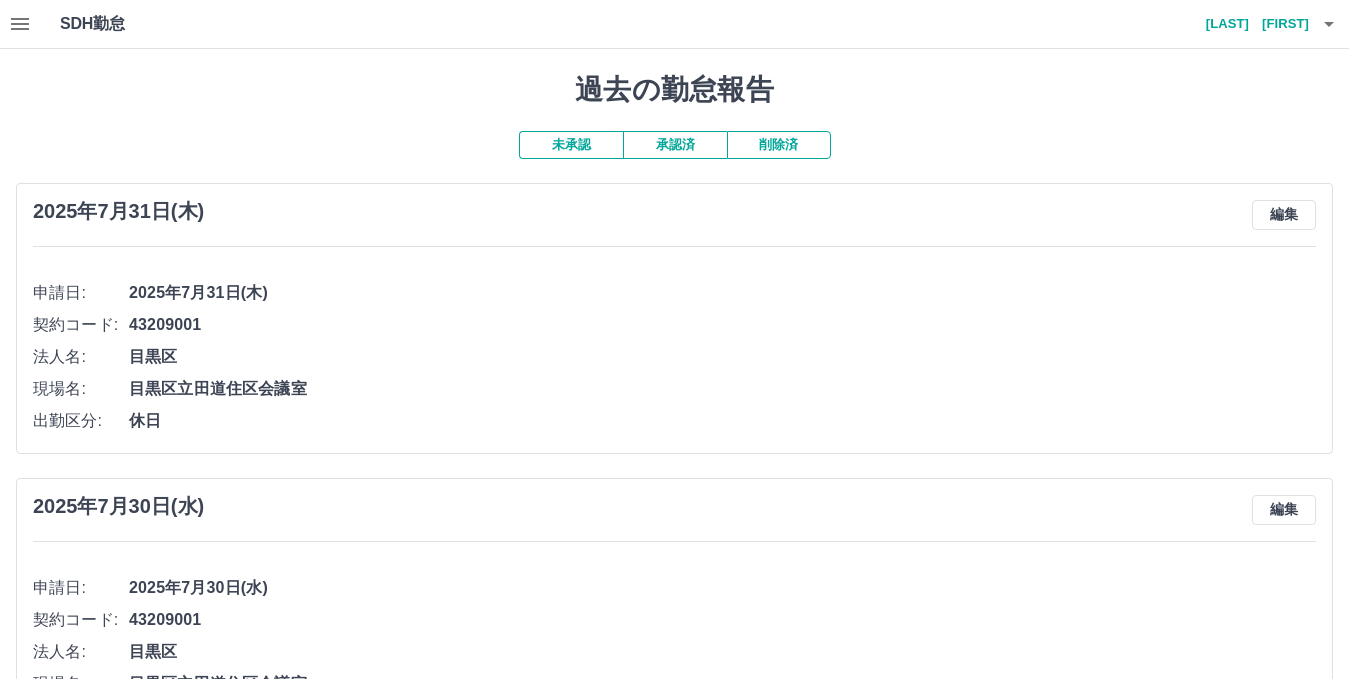 click 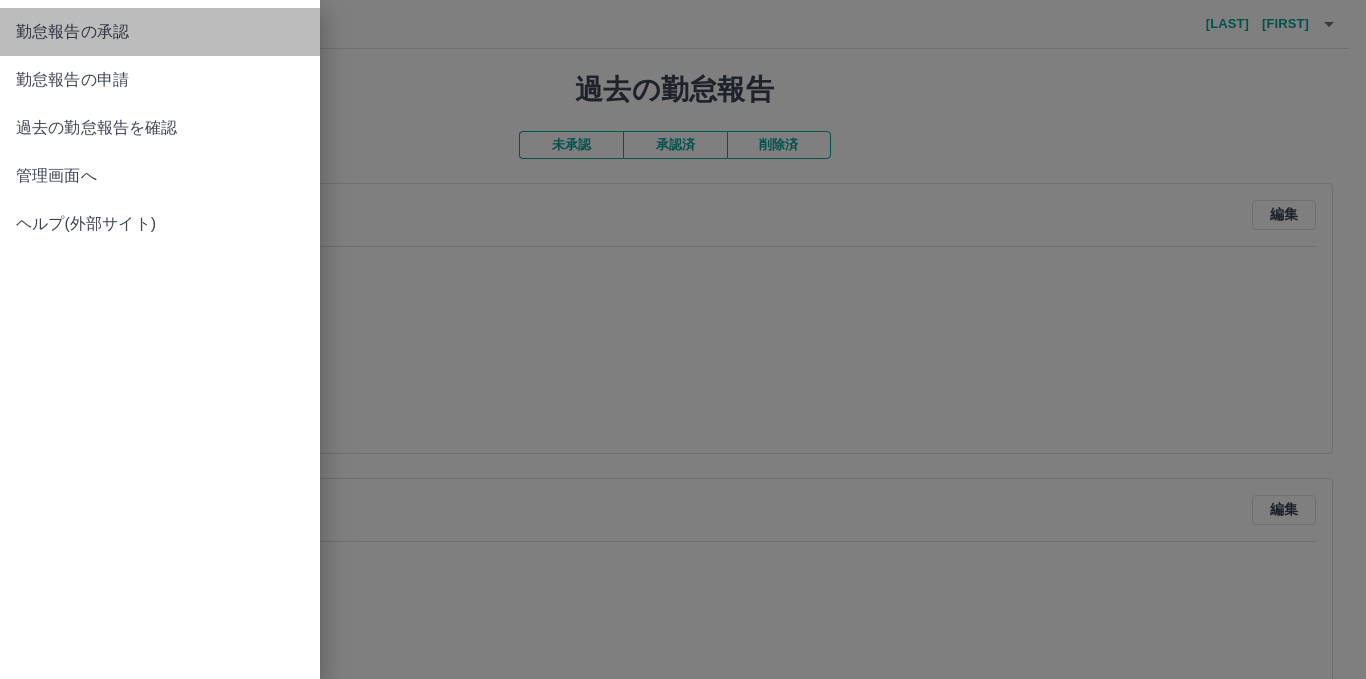 click on "勤怠報告の承認" at bounding box center (160, 32) 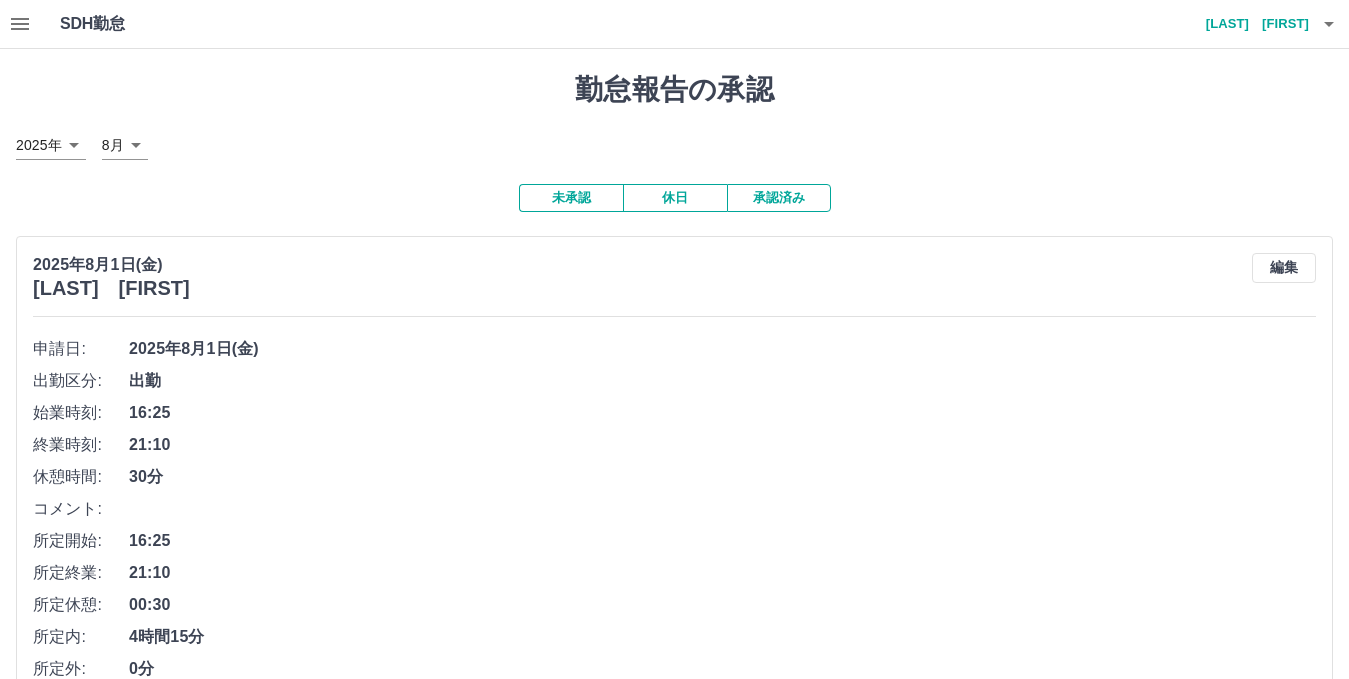 click on "未承認" at bounding box center [571, 198] 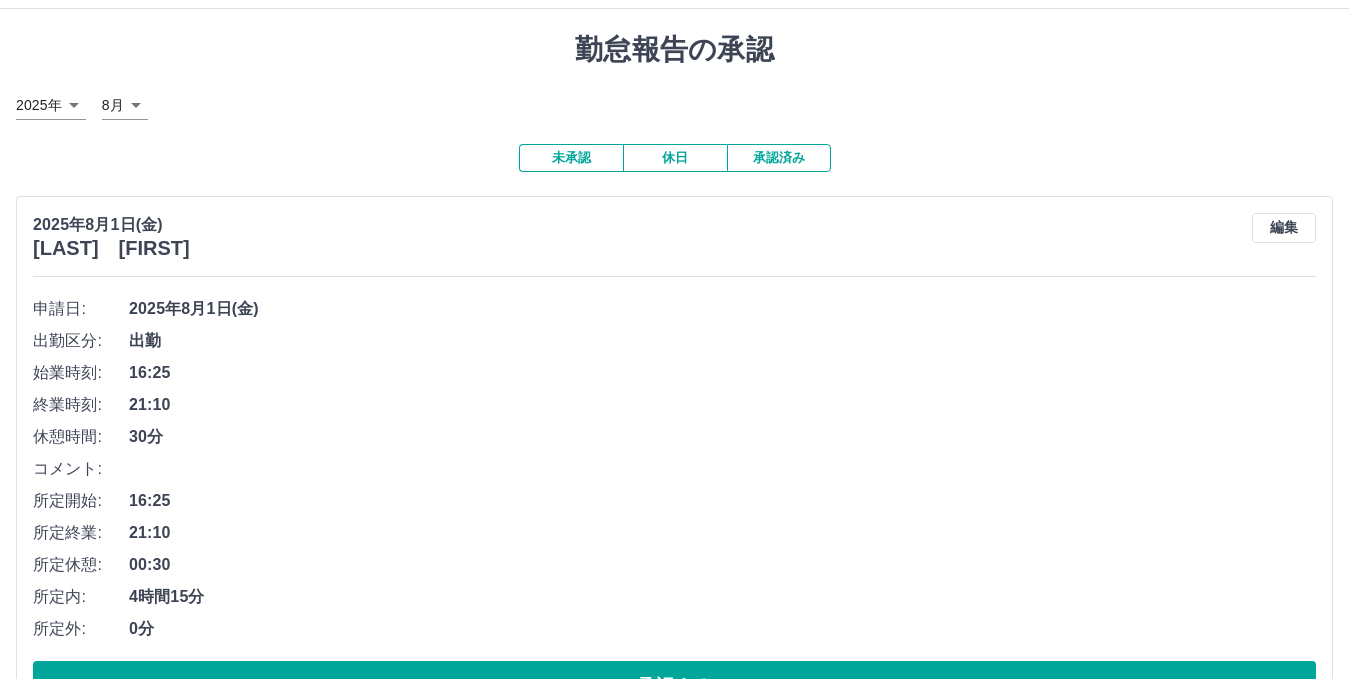 scroll, scrollTop: 0, scrollLeft: 0, axis: both 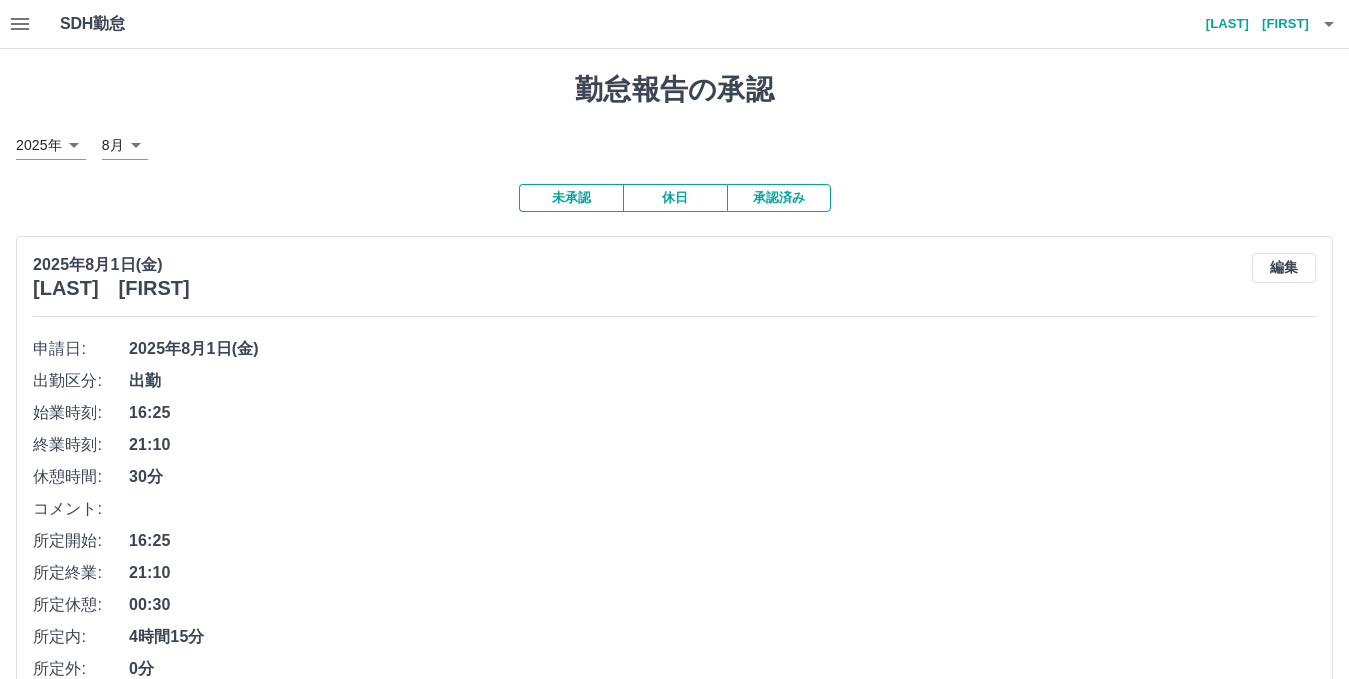 click on "承認済み" at bounding box center [779, 198] 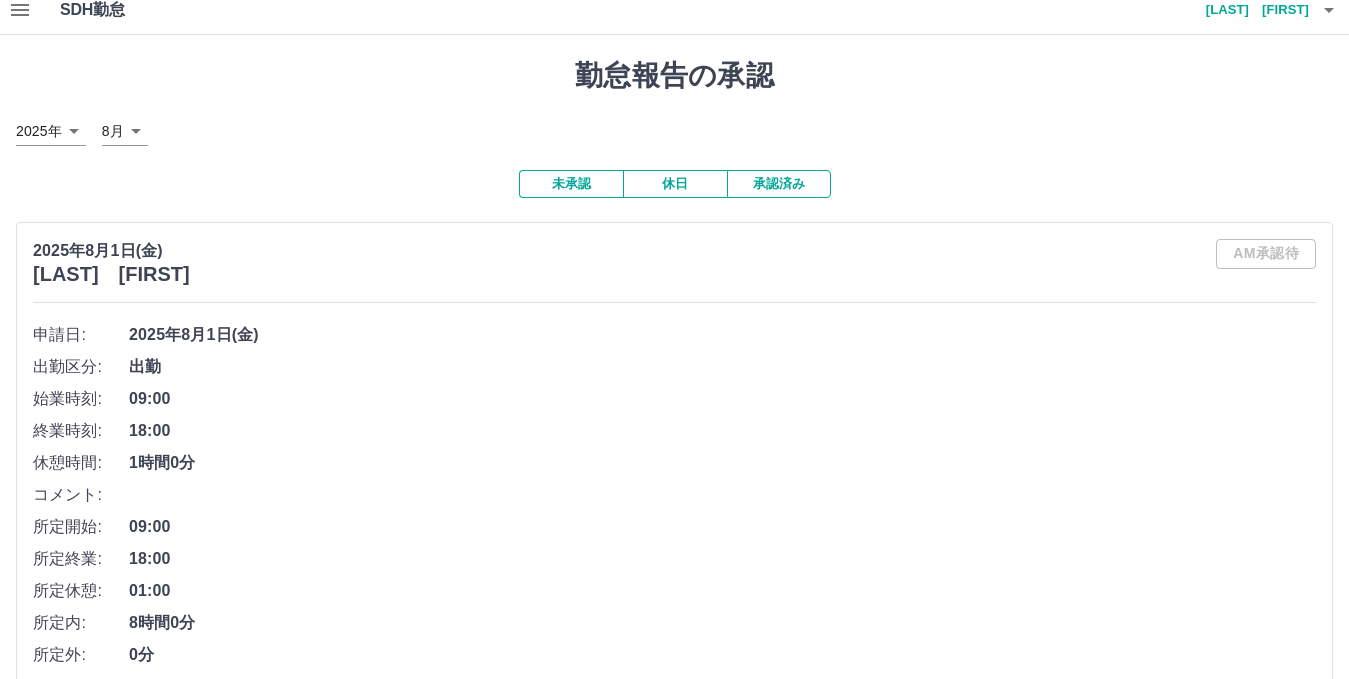 scroll, scrollTop: 0, scrollLeft: 0, axis: both 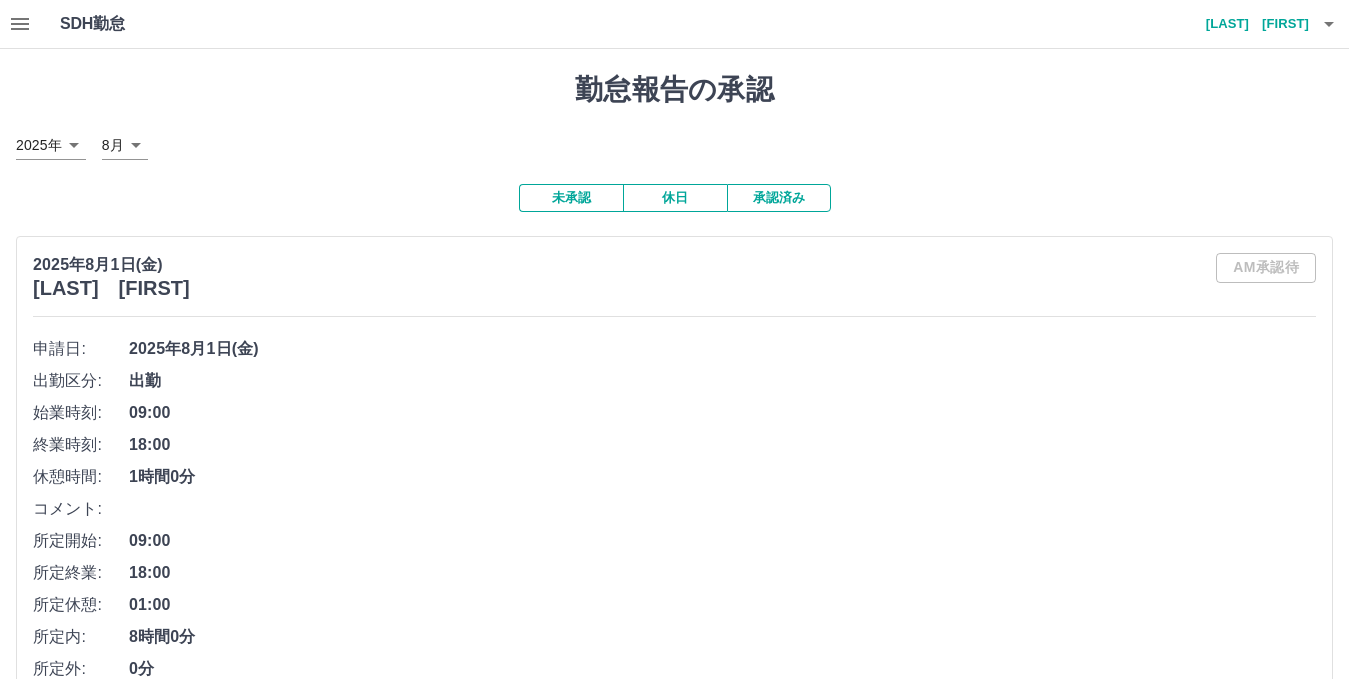 click on "未承認" at bounding box center (571, 198) 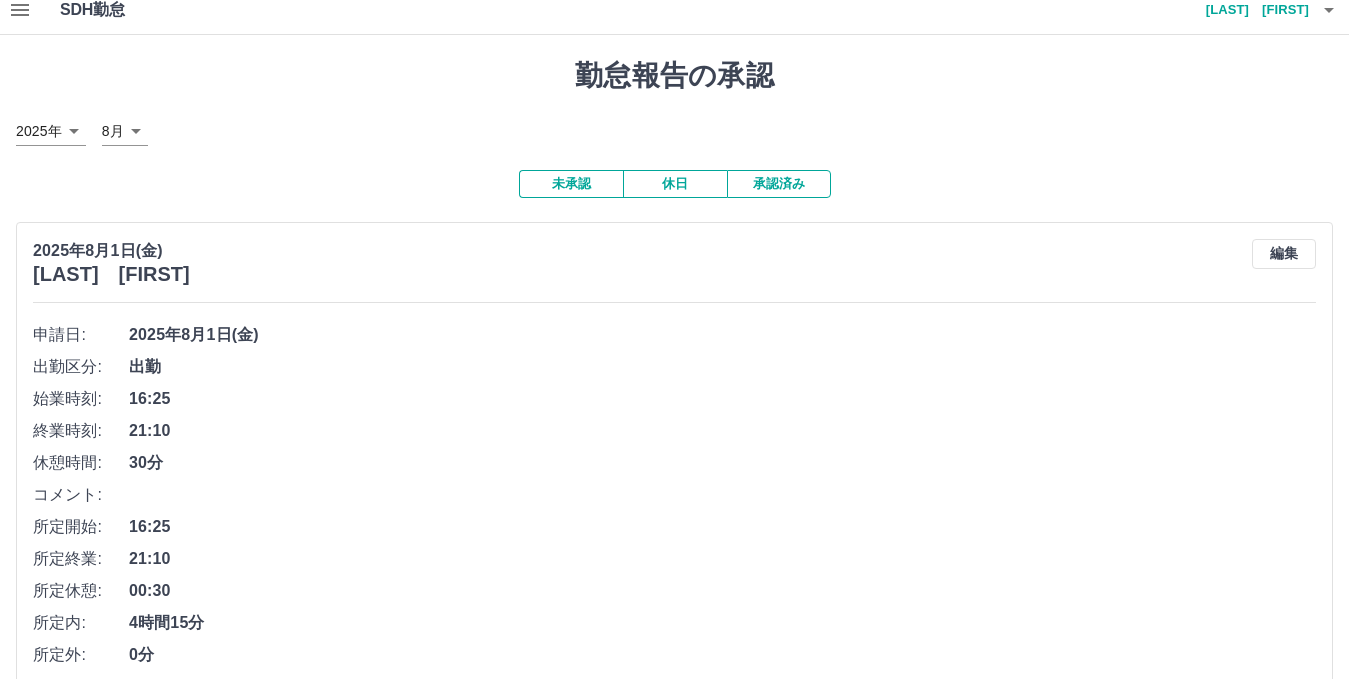 scroll, scrollTop: 0, scrollLeft: 0, axis: both 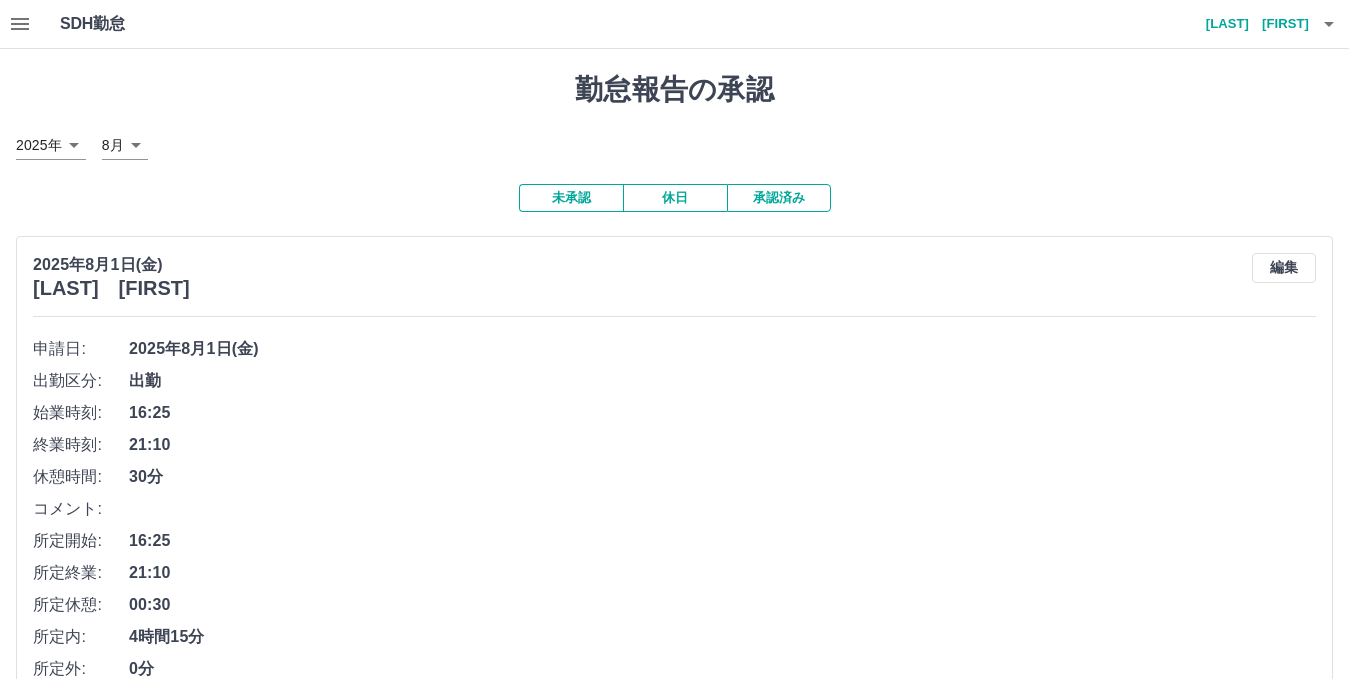 click on "承認済み" at bounding box center (779, 198) 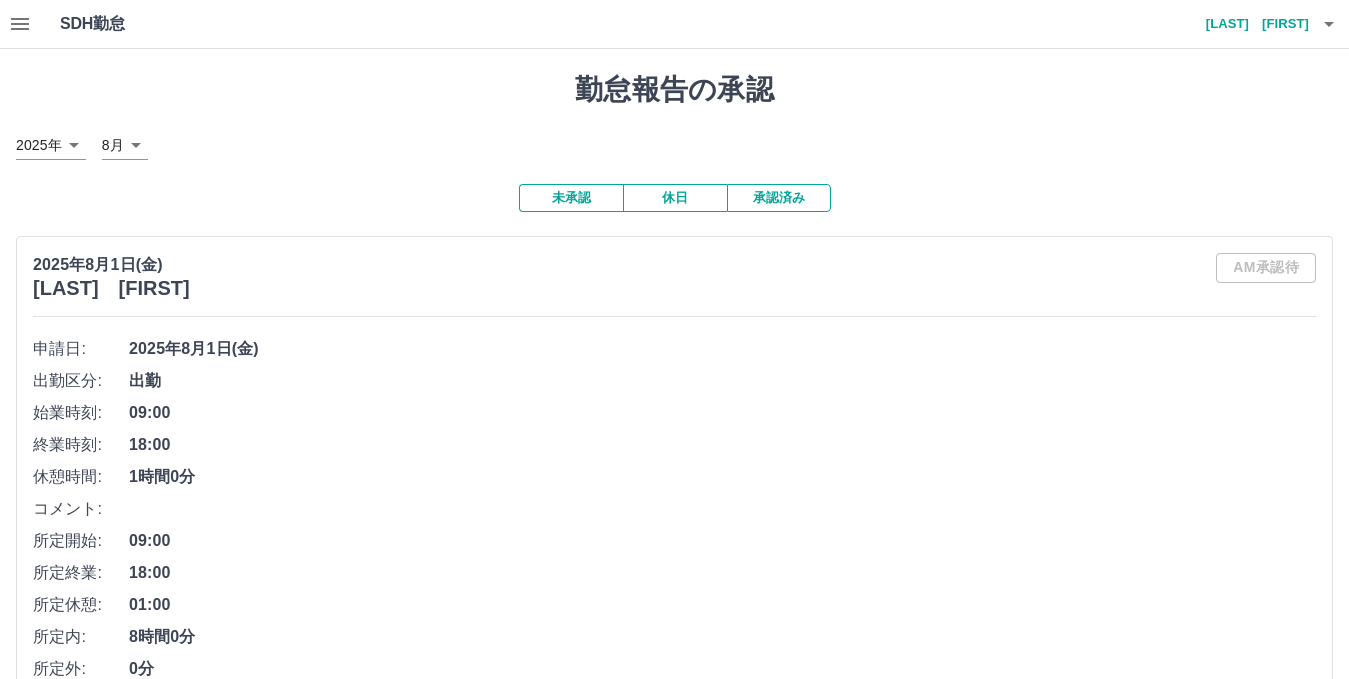click on "未承認" at bounding box center [571, 198] 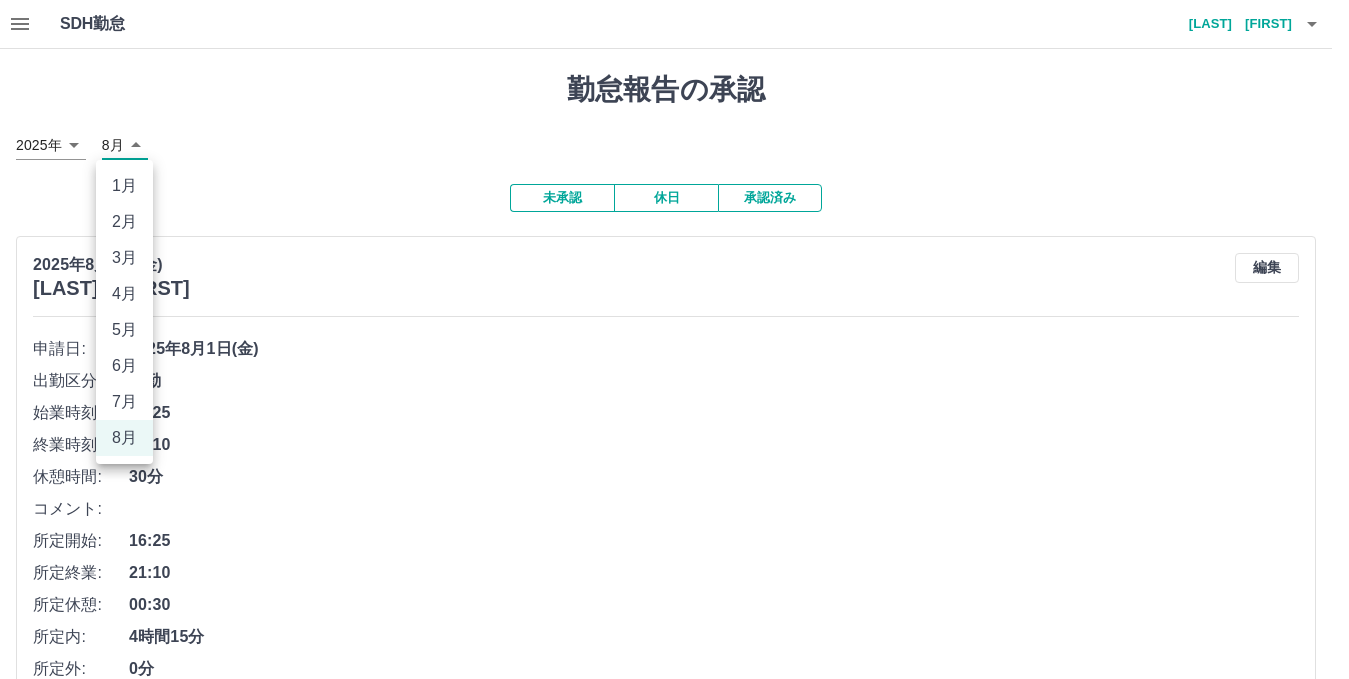 click on "SDH勤怠 [LAST]　[FIRST] 勤怠報告の承認 2025年 **** 8月 * 未承認 休日 承認済み [DATE] [LAST]　[FIRST] 編集 申請日: [DATE] 出勤区分: 出勤 始業時刻: 16:25 終業時刻: 21:10 休憩時間: 30分 コメント: 所定開始: 16:25 所定終業: 21:10 所定休憩: 00:30 所定内: 4時間15分 所定外: 0分 承認する [DATE] [LAST]　[FIRST] 編集 申請日: [DATE] 出勤区分: 出勤 始業時刻: 16:25 終業時刻: 21:10 休憩時間: 0分 コメント: 所定開始: 16:25 所定終業: 21:10 所定休憩: 00:00 所定内: 4時間45分 所定外: 0分 承認する [DATE] [LAST]　[FIRST] 編集 申請日: [DATE] 出勤区分: 出勤 始業時刻: 16:25 終業時刻: 21:10 休憩時間: 10分 コメント: 所定開始: 16:25 所定終業: 21:10 所定休憩: 00:10 所定内: 4時間35分 所定外: 0分 承認する [DATE] [LAST]　[FIRST] 編集 申請日: 出勤区分:" at bounding box center (674, 1508) 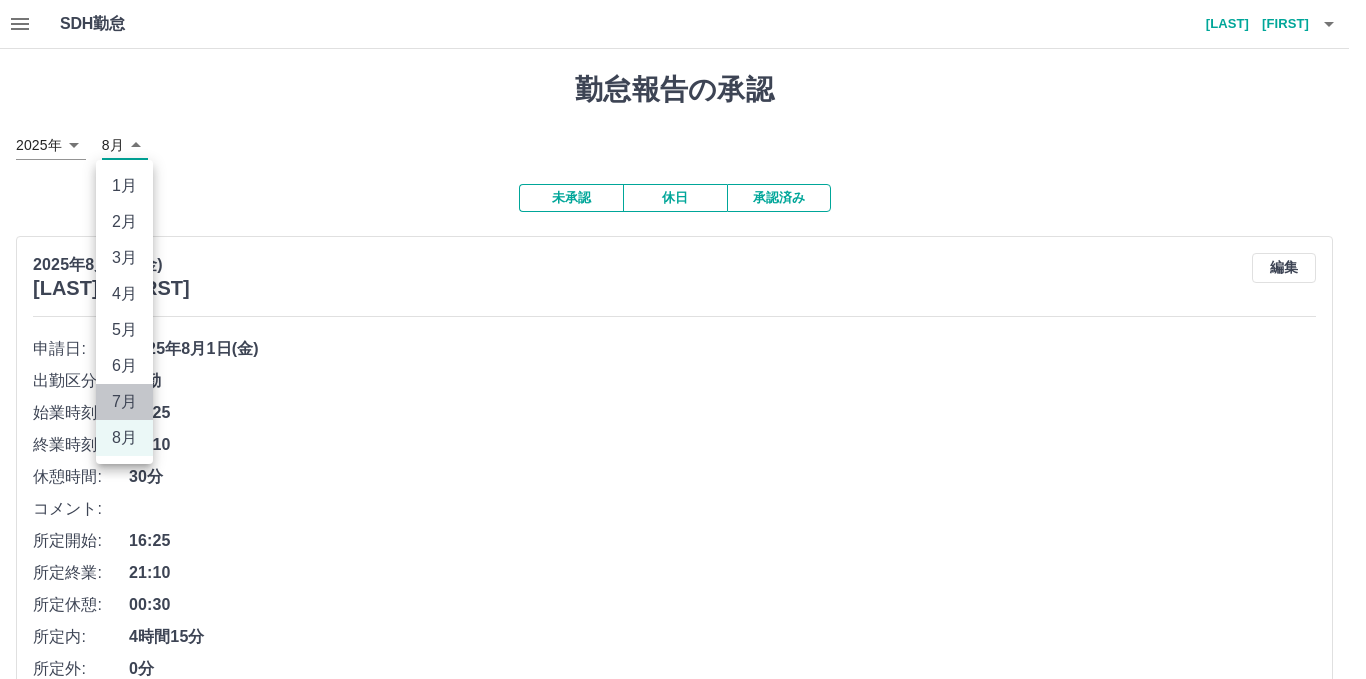 click on "7月" at bounding box center (124, 402) 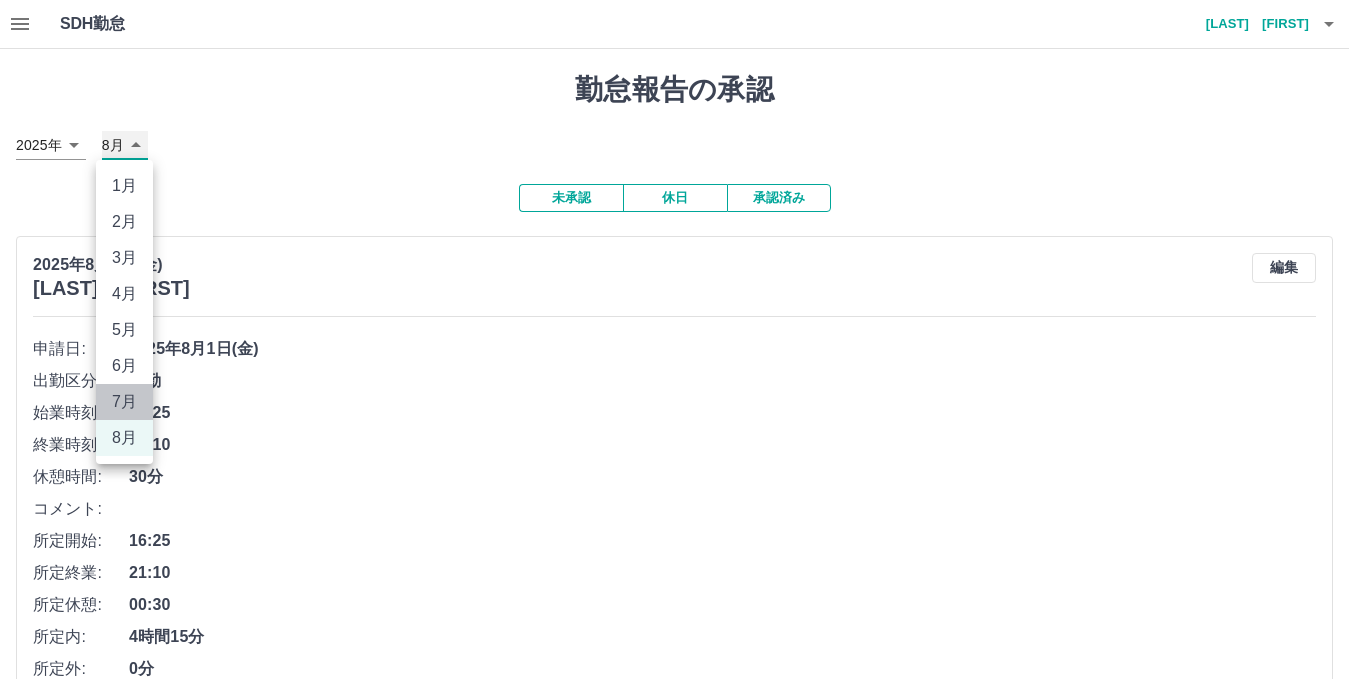type on "*" 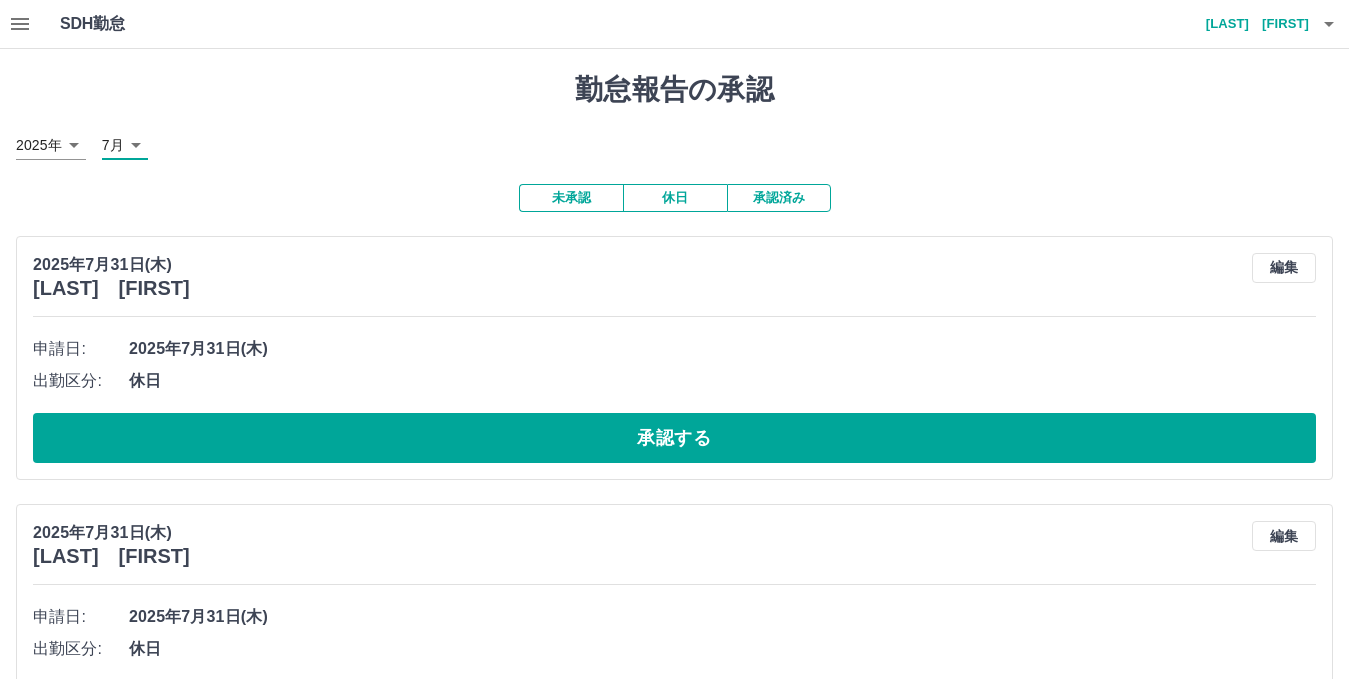 click on "承認済み" at bounding box center (779, 198) 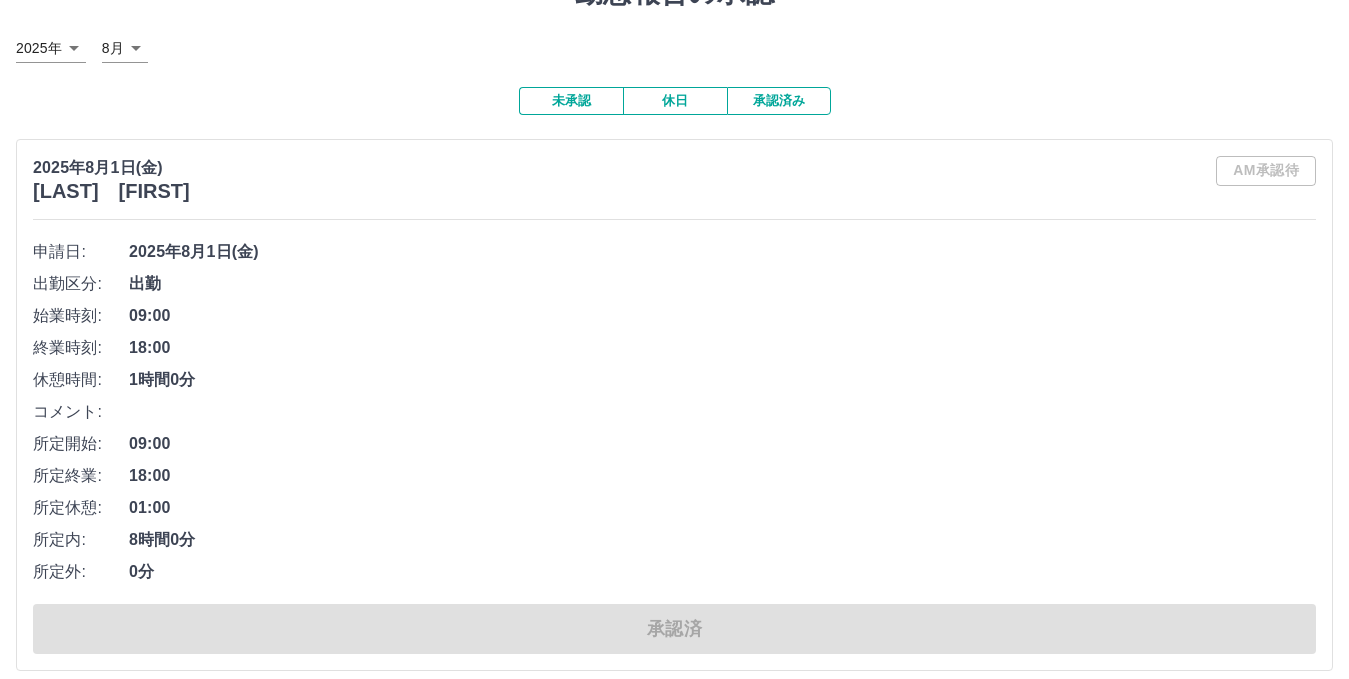 scroll, scrollTop: 0, scrollLeft: 0, axis: both 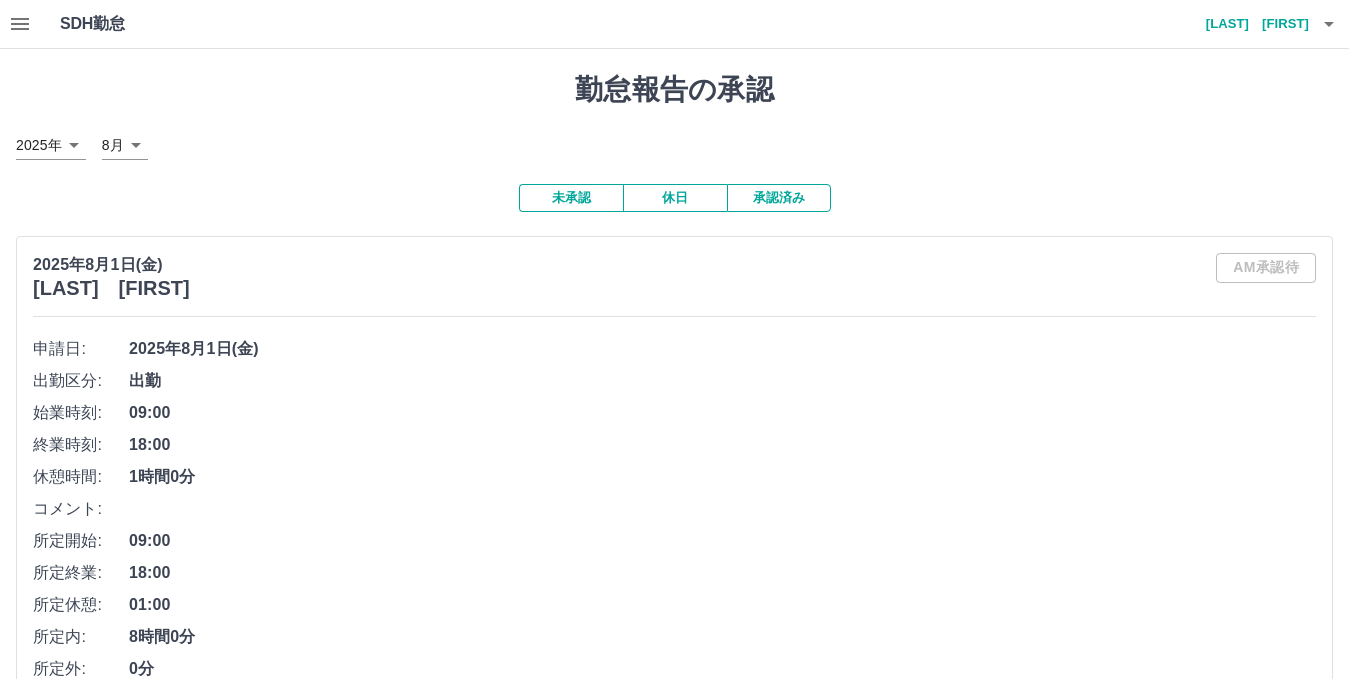 click on "未承認" at bounding box center [571, 198] 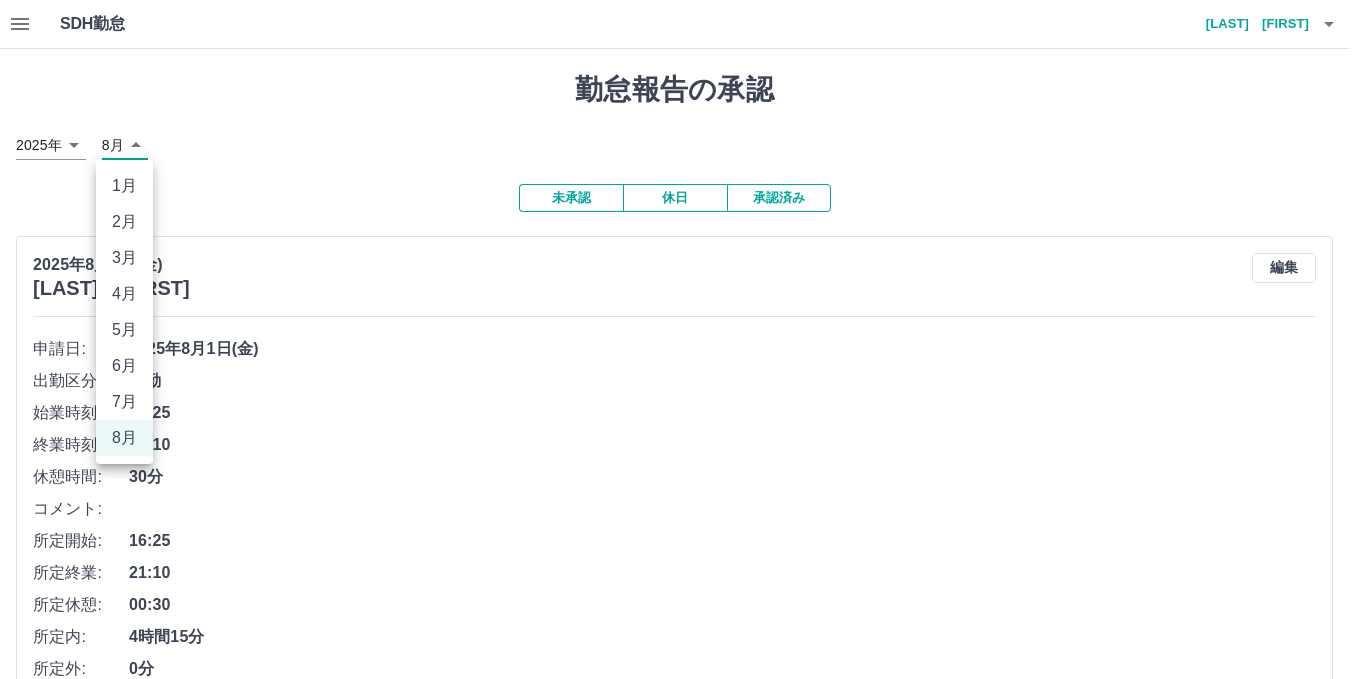 click on "SDH勤怠 [LAST]　[FIRST] 勤怠報告の承認 2025年 **** 8月 * 未承認 休日 承認済み [DATE] [LAST]　[FIRST] 編集 申請日: [DATE] 出勤区分: 出勤 始業時刻: 16:25 終業時刻: 21:10 休憩時間: 30分 コメント: 所定開始: 16:25 所定終業: 21:10 所定休憩: 00:30 所定内: 4時間15分 所定外: 0分 承認する [DATE] [LAST]　[FIRST] 編集 申請日: [DATE] 出勤区分: 出勤 始業時刻: 16:25 終業時刻: 21:10 休憩時間: 0分 コメント: 所定開始: 16:25 所定終業: 21:10 所定休憩: 00:00 所定内: 4時間45分 所定外: 0分 承認する [DATE] [LAST]　[FIRST] 編集 申請日: [DATE] 出勤区分: 出勤 始業時刻: 16:25 終業時刻: 21:10 休憩時間: 10分 コメント: 所定開始: 16:25 所定終業: 21:10 所定休憩: 00:10 所定内: 4時間35分 所定外: 0分 承認する [DATE] [LAST]　[FIRST] 編集 申請日: 出勤区分:" at bounding box center (683, 1508) 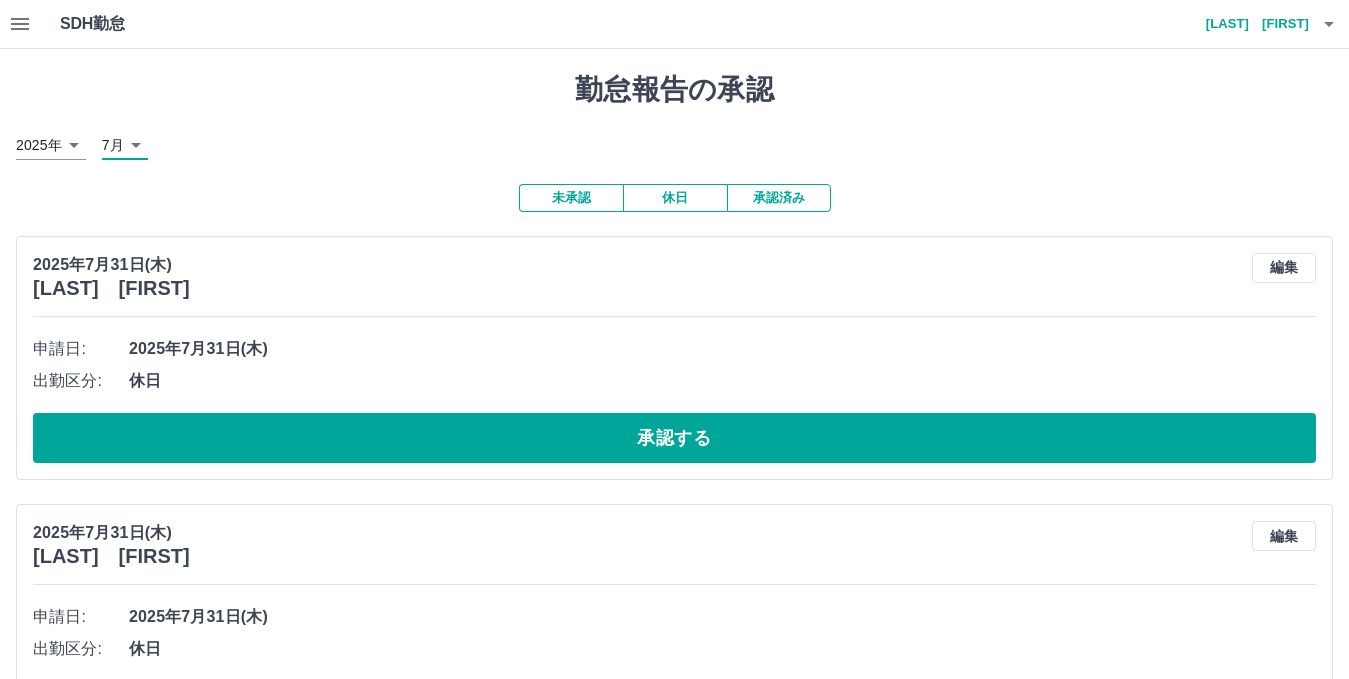 click on "未承認" at bounding box center [571, 198] 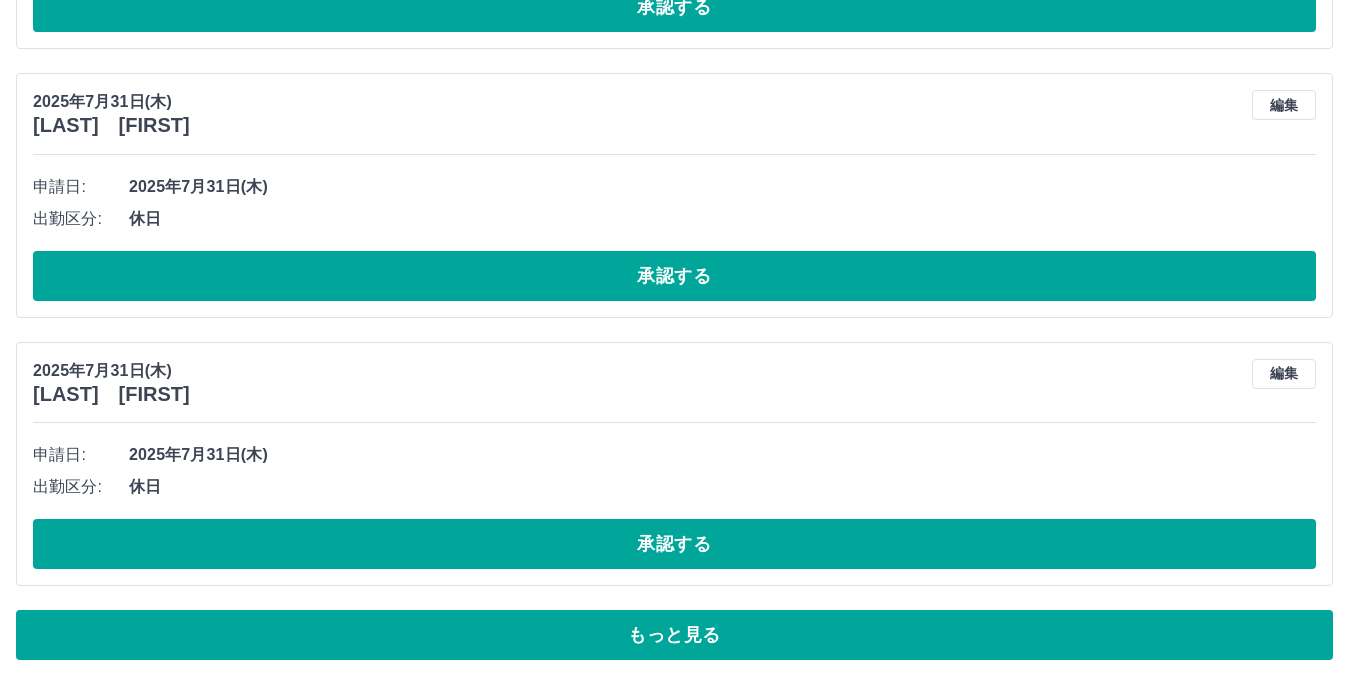 scroll, scrollTop: 6629, scrollLeft: 0, axis: vertical 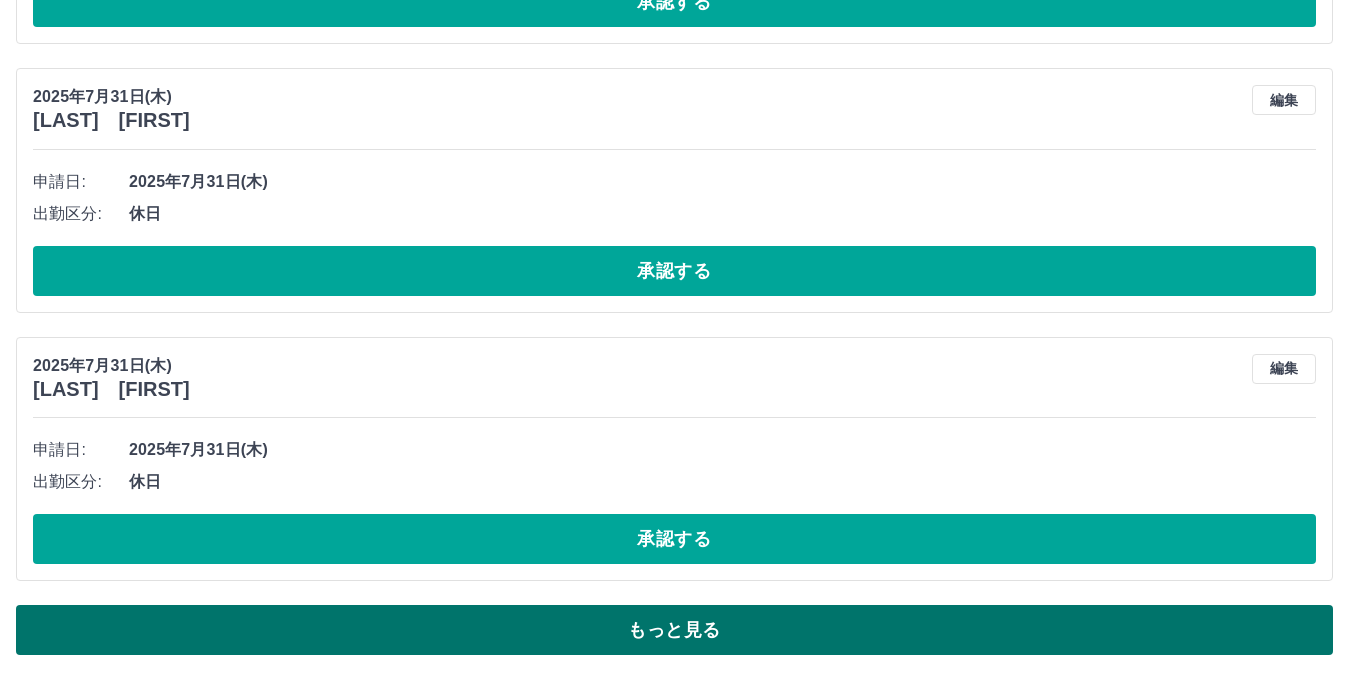click on "もっと見る" at bounding box center (674, 630) 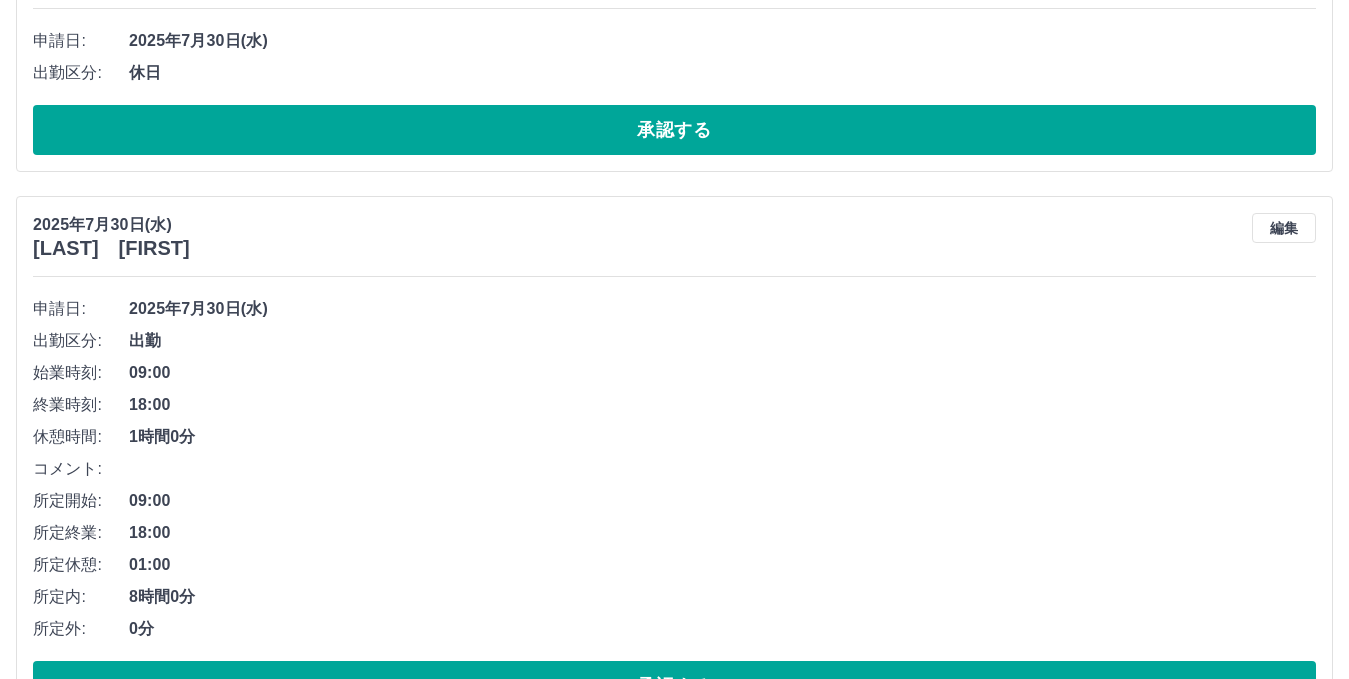 scroll, scrollTop: 8229, scrollLeft: 0, axis: vertical 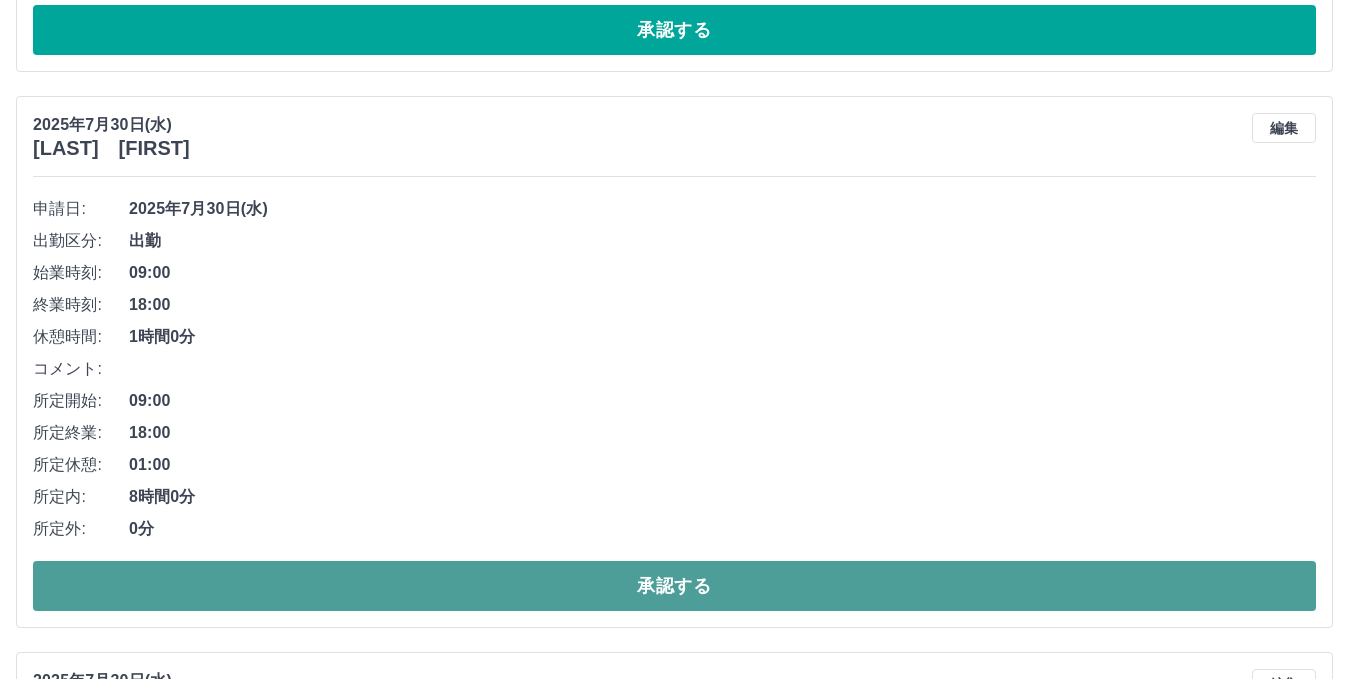 click on "承認する" at bounding box center [674, 586] 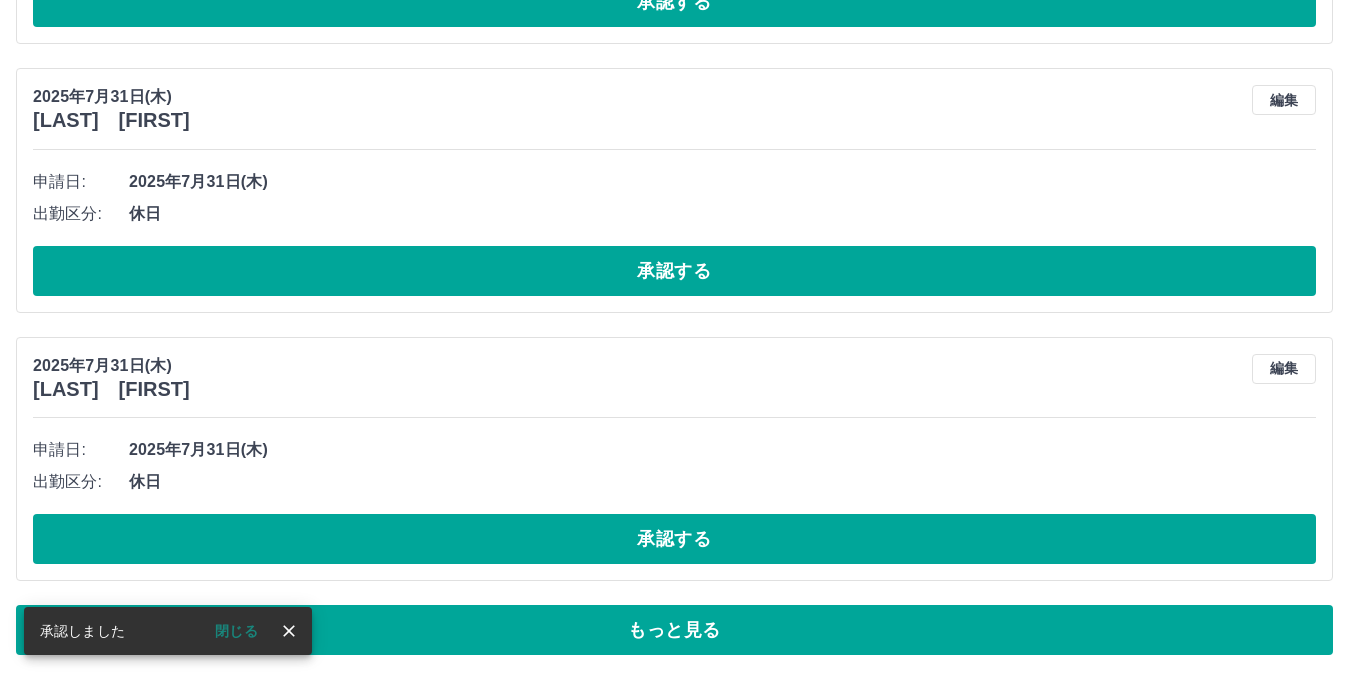 scroll, scrollTop: 6629, scrollLeft: 0, axis: vertical 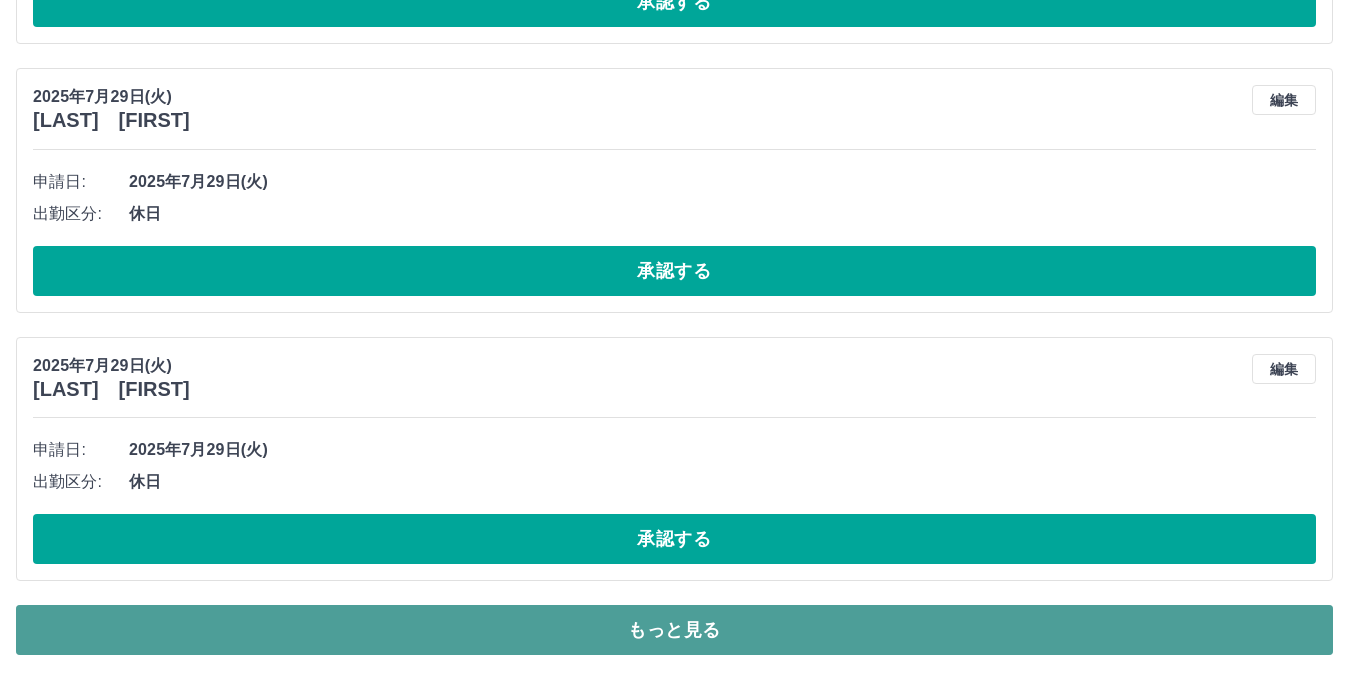 click on "もっと見る" at bounding box center [674, 630] 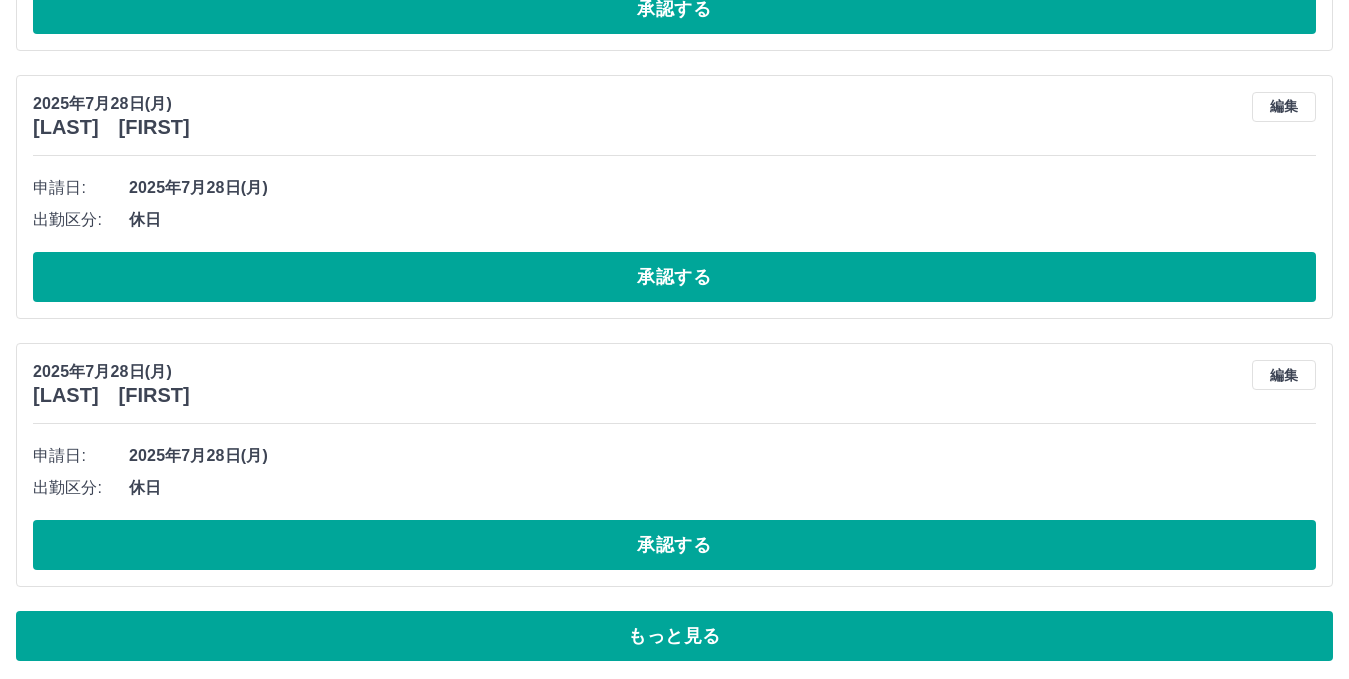 scroll, scrollTop: 20333, scrollLeft: 0, axis: vertical 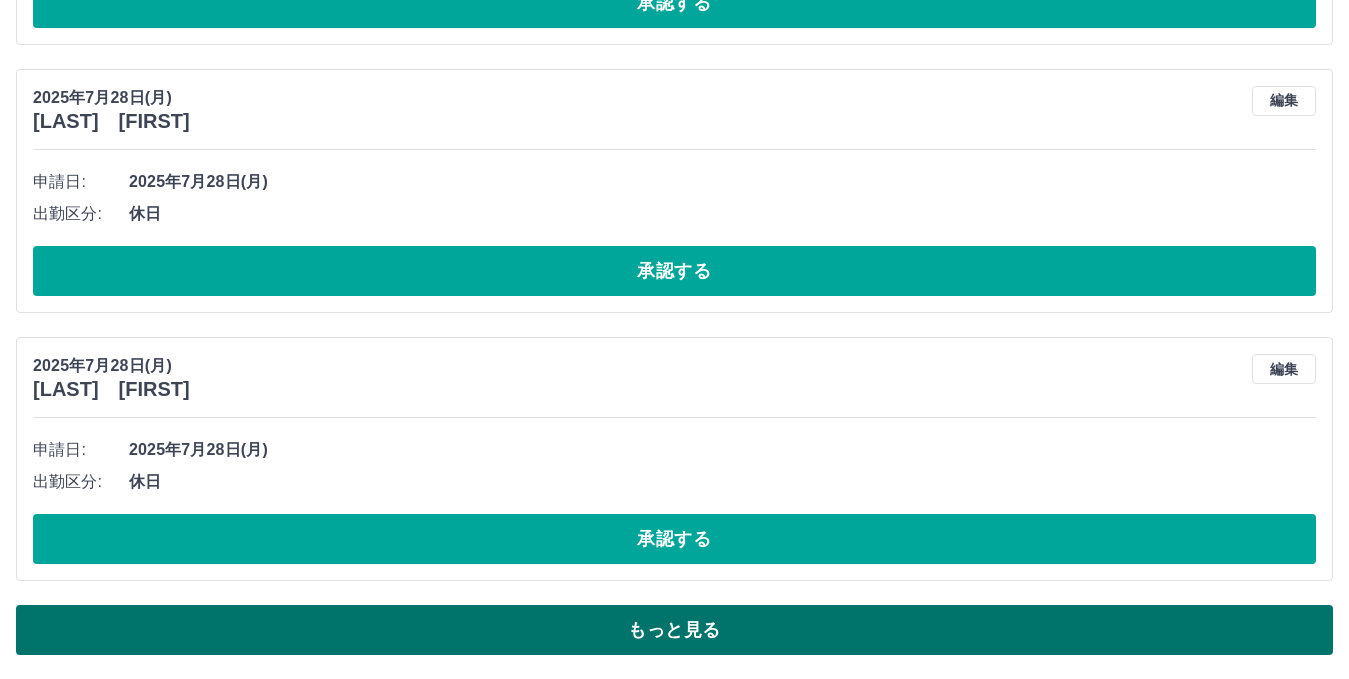 click on "もっと見る" at bounding box center (674, 630) 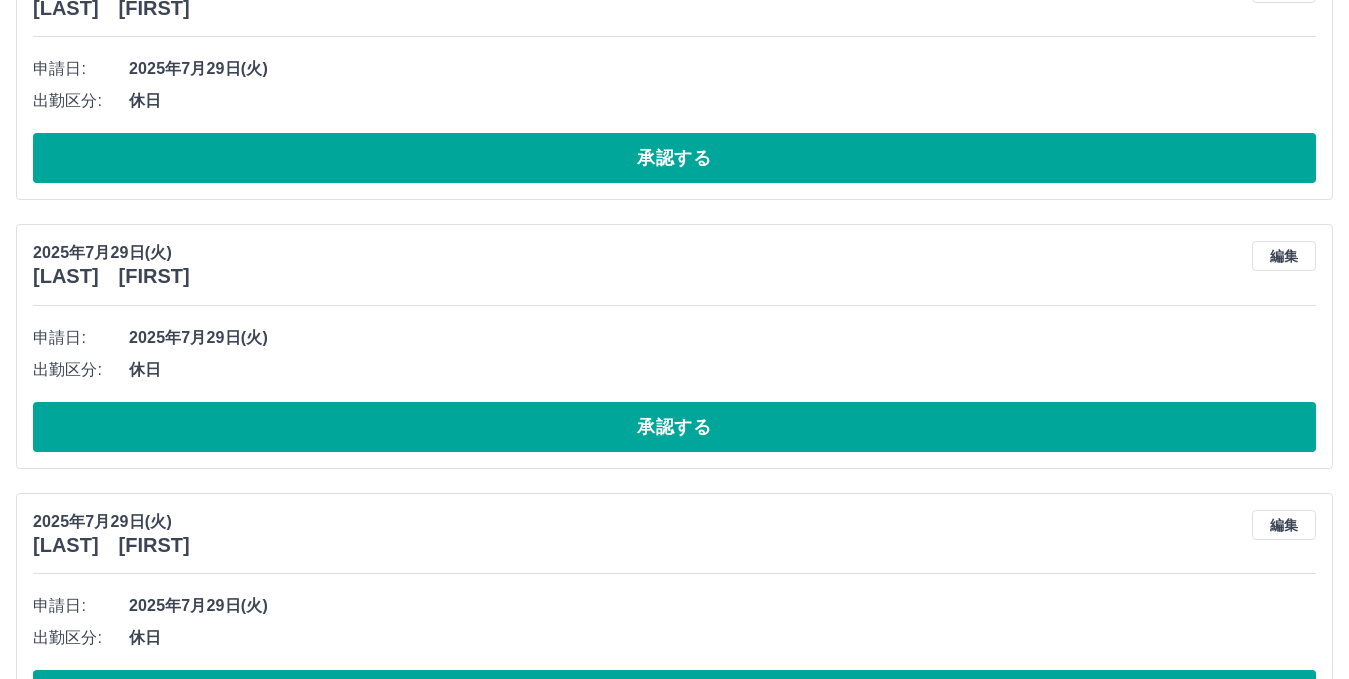 scroll, scrollTop: 13033, scrollLeft: 0, axis: vertical 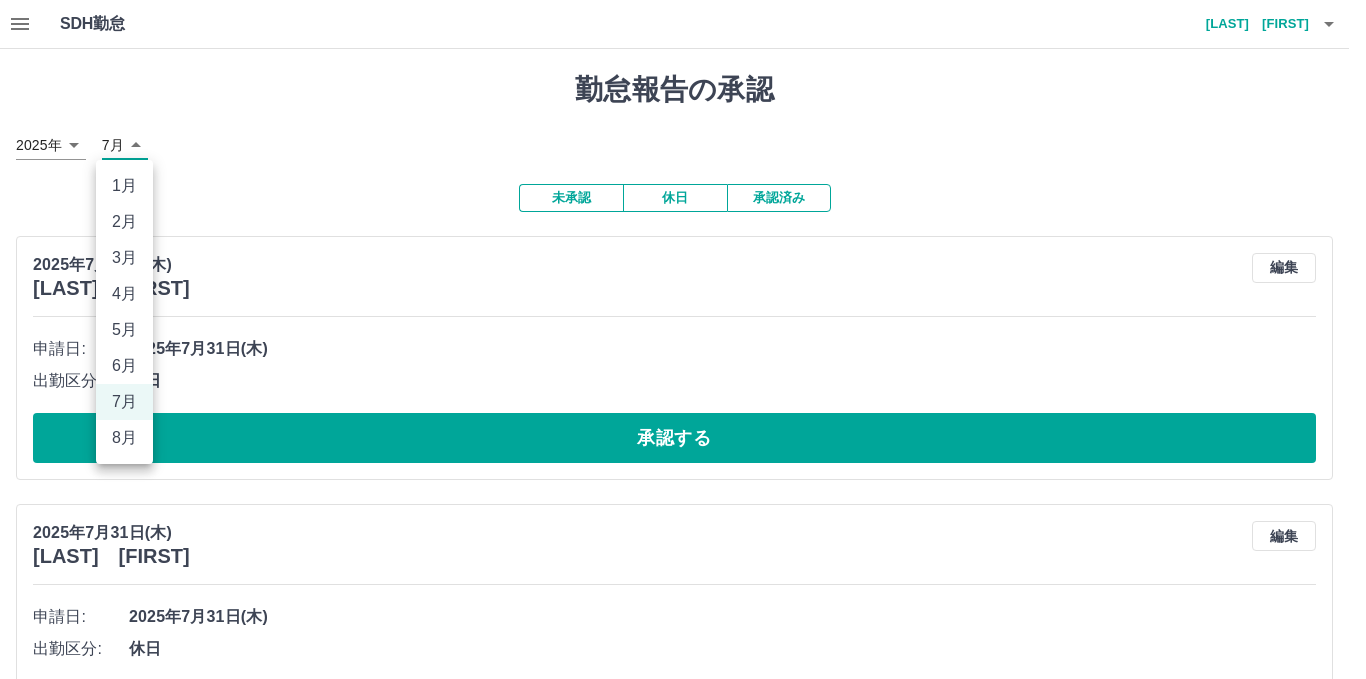 click on "SDH勤怠 [LAST]　[FIRST] 勤怠報告の承認 2025年 **** 7月 * 未承認 休日 承認済み [DATE] [LAST]　[FIRST] 編集 申請日: [DATE] 出勤区分: 休日 承認する [DATE] [LAST]　[FIRST] 編集 申請日: [DATE] 出勤区分: 休日 承認する [DATE] [LAST]　[FIRST] 編集 申請日: [DATE] 出勤区分: 休日 承認する [DATE] [LAST]　[FIRST] 編集 申請日: [DATE] 出勤区分: 休日 承認する [DATE] [LAST]　[FIRST] 編集 申請日: [DATE] 出勤区分: 休日 承認する [DATE] [LAST]　[FIRST] 編集 申請日: [DATE] 出勤区分: 休日 承認する [DATE] [LAST]　[FIRST] 編集 申請日: [DATE] 出勤区分: 休日 承認する [DATE] [LAST]　[FIRST] 編集 申請日: [DATE] 出勤区分: 休日 承認する [DATE]" at bounding box center (683, 13859) 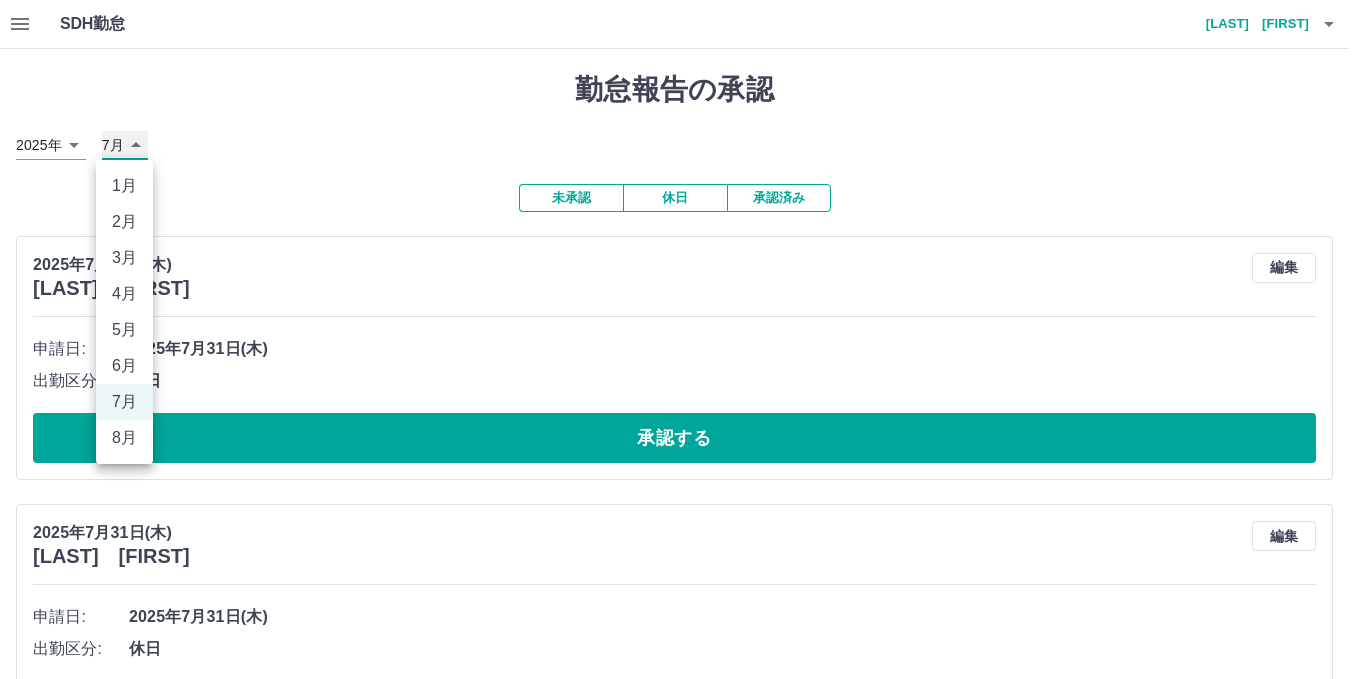 type on "*" 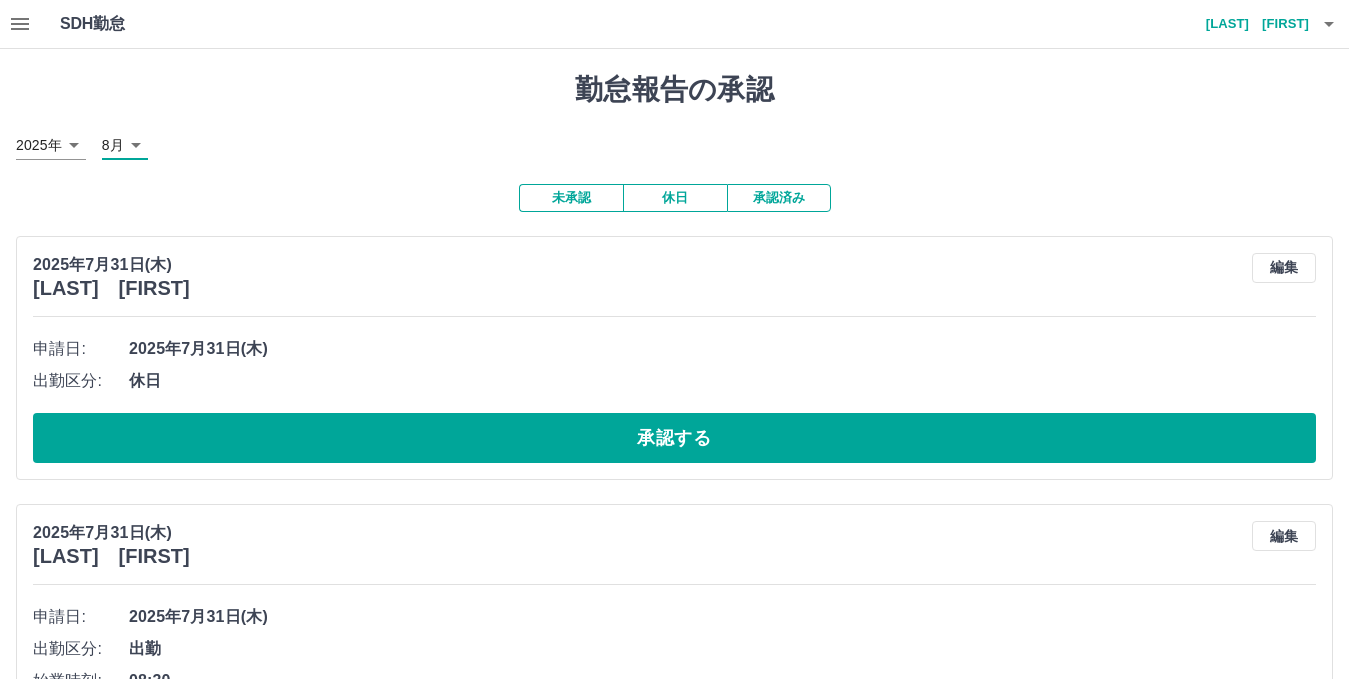 click on "SDH勤怠 [LAST]　[FIRST] 勤怠報告の承認 2025年 **** 8月 * 未承認 休日 承認済み [DATE] [LAST]　[FIRST] 編集 申請日: [DATE] 出勤区分: 休日 承認する [DATE] [LAST]　[FIRST] 編集 申請日: [DATE] 出勤区分: 出勤 始業時刻: 08:30 終業時刻: 17:15 休憩時間: 45分 コメント: 所定開始: 08:30 所定終業: 17:15 所定休憩: 00:45 所定内: 8時間0分 所定外: 0分 承認する [DATE] [LAST]　[FIRST] 編集 申請日: [DATE] 出勤区分: 出勤 始業時刻: 16:25 終業時刻: 21:10 休憩時間: 30分 コメント: 所定開始: 16:25 所定終業: 21:10 所定休憩: 00:30 所定内: 4時間15分 所定外: 0分 承認する [DATE] [LAST]　[FIRST] 編集 申請日: [DATE] 出勤区分: 出勤 始業時刻: 16:25 終業時刻: 21:10 休憩時間: 0分 コメント: 所定開始: 16:25 所定終業: 21:10 所定休憩: 00:00 所定内:" at bounding box center [674, 1921] 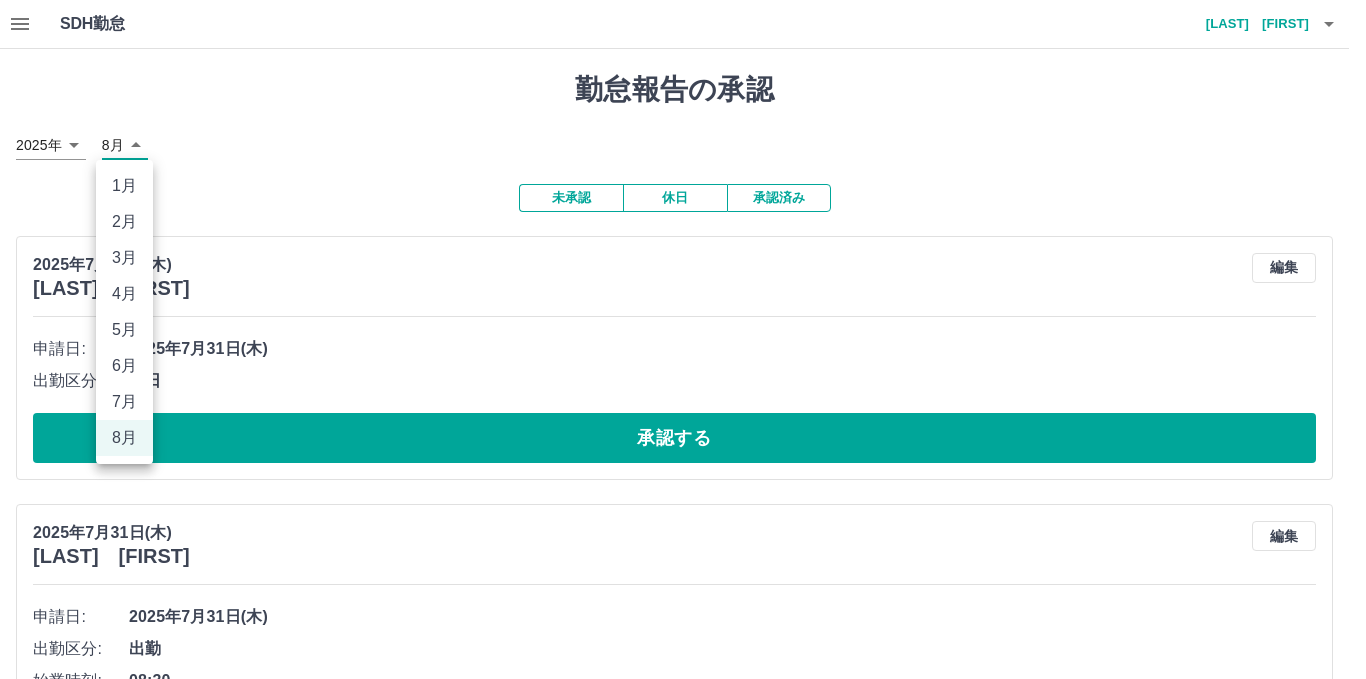 click at bounding box center (683, 339) 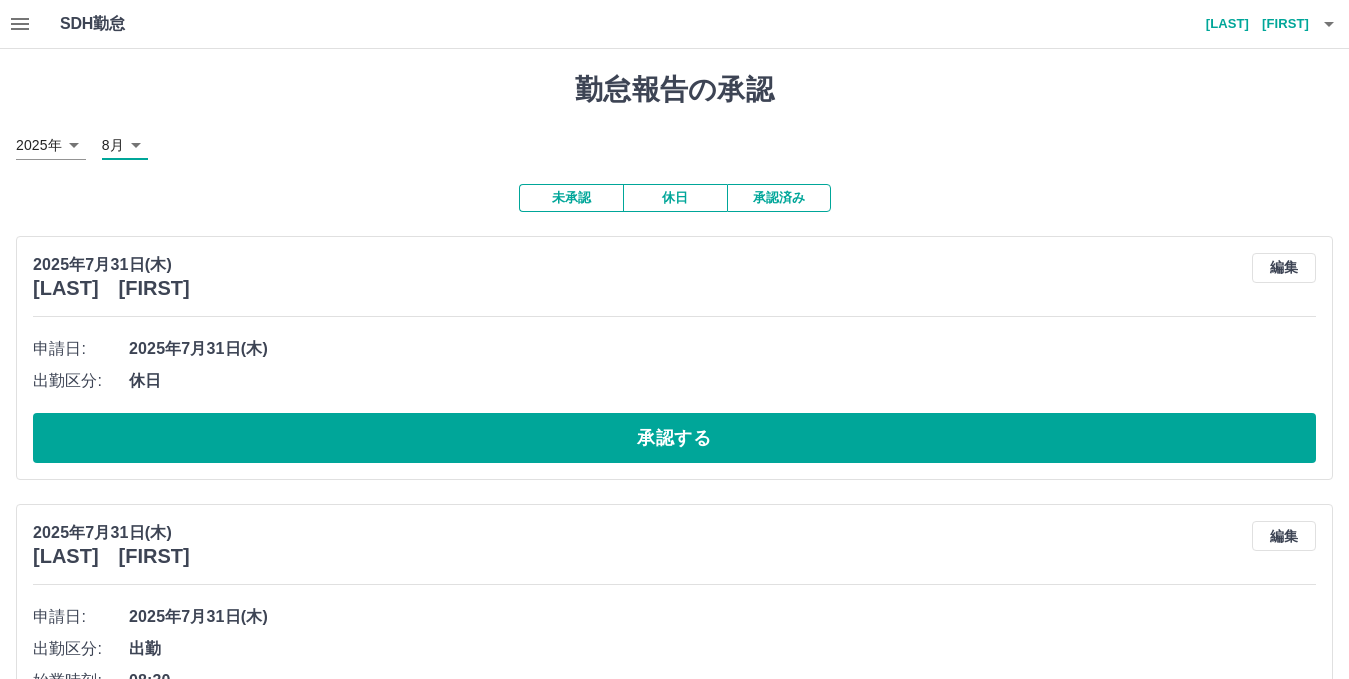 click on "承認済み" at bounding box center (779, 198) 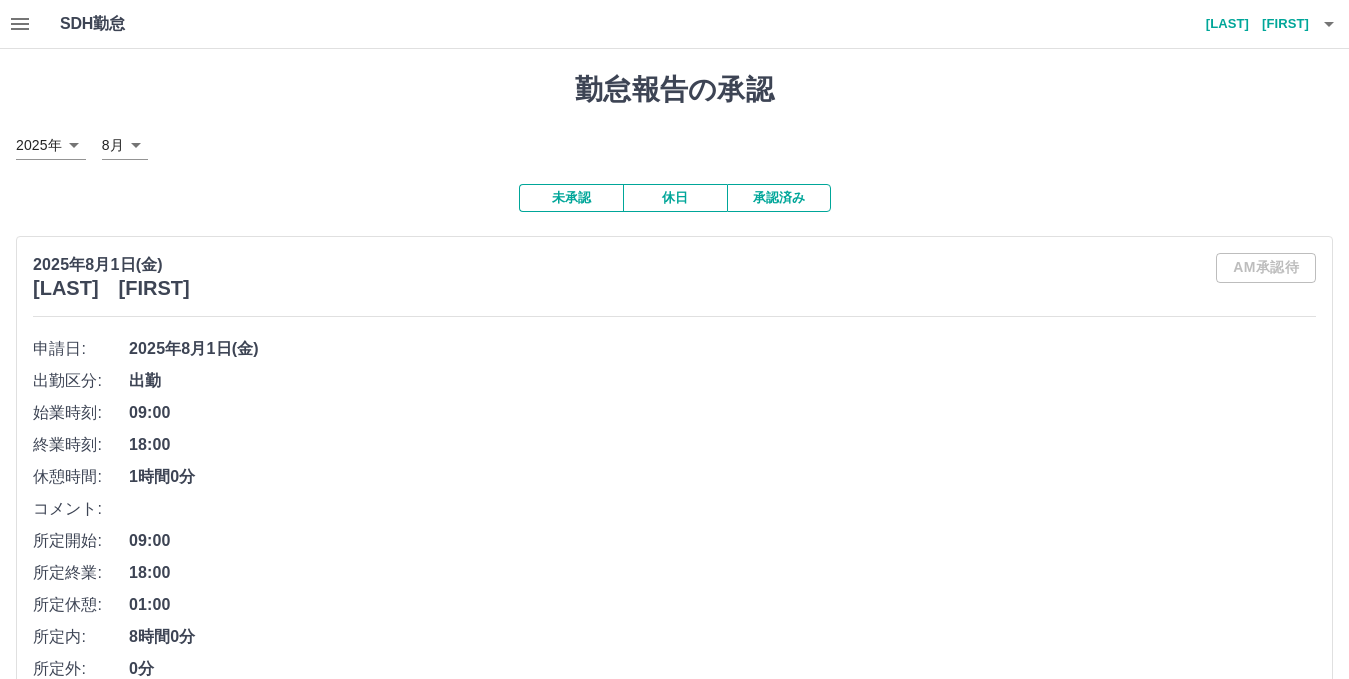click on "未承認" at bounding box center (571, 198) 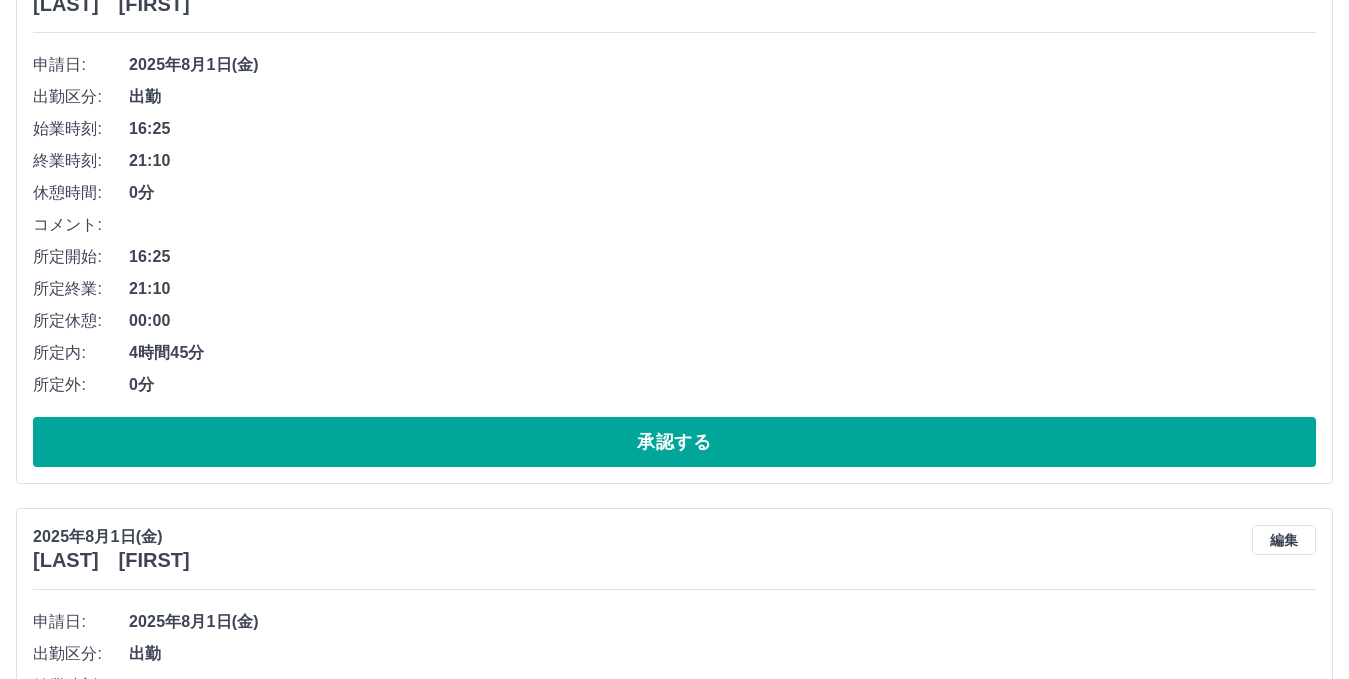 scroll, scrollTop: 740, scrollLeft: 0, axis: vertical 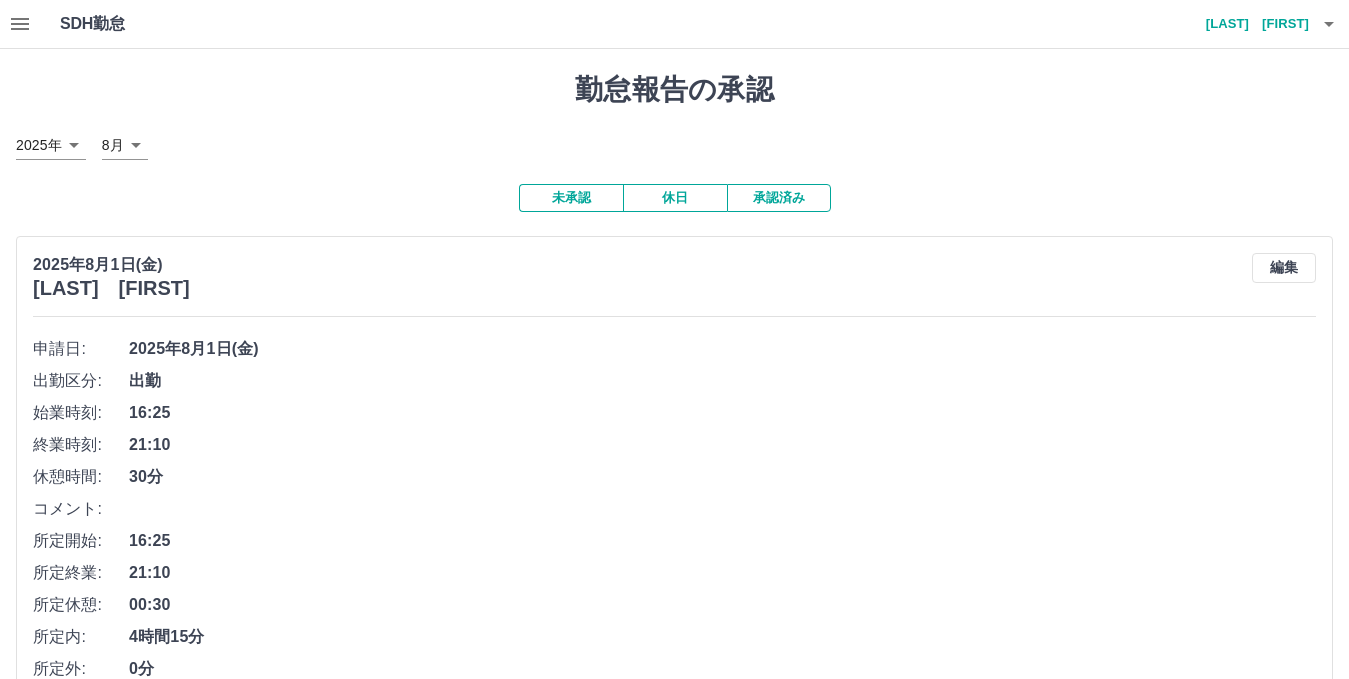click on "[LAST]　[FIRST]" at bounding box center [1249, 24] 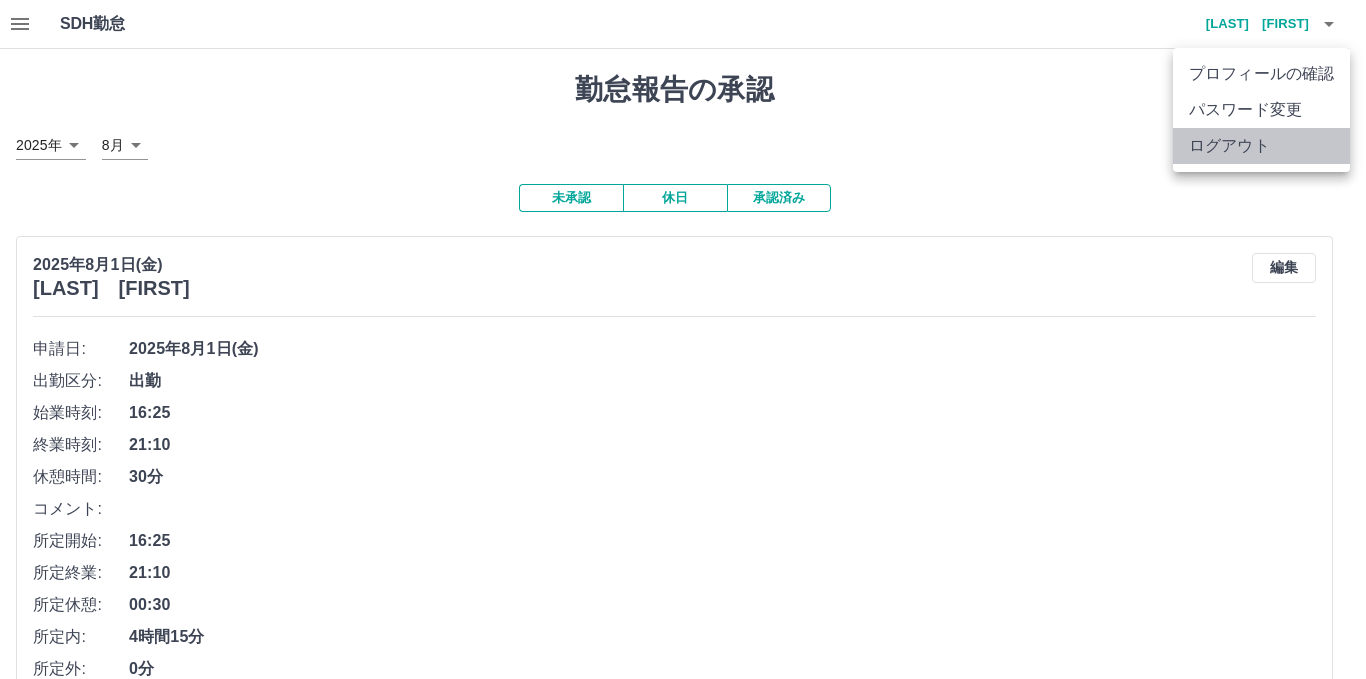 click on "ログアウト" at bounding box center (1261, 146) 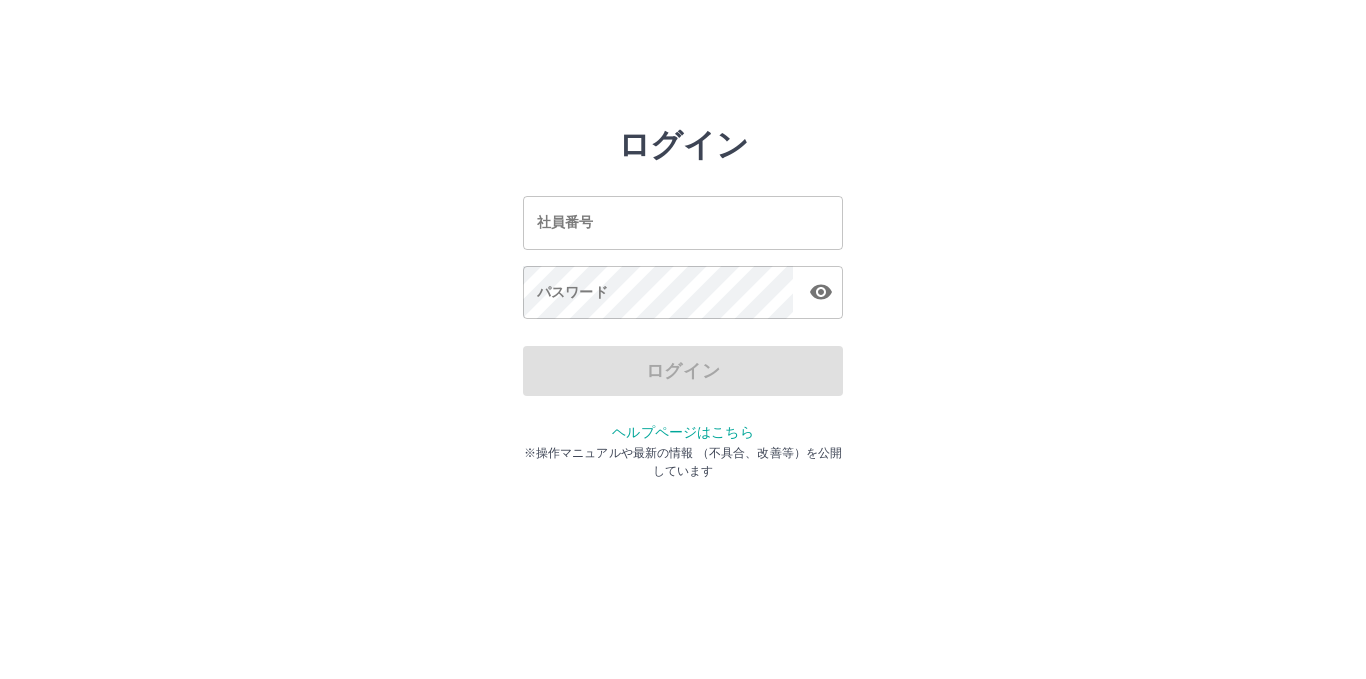 scroll, scrollTop: 0, scrollLeft: 0, axis: both 